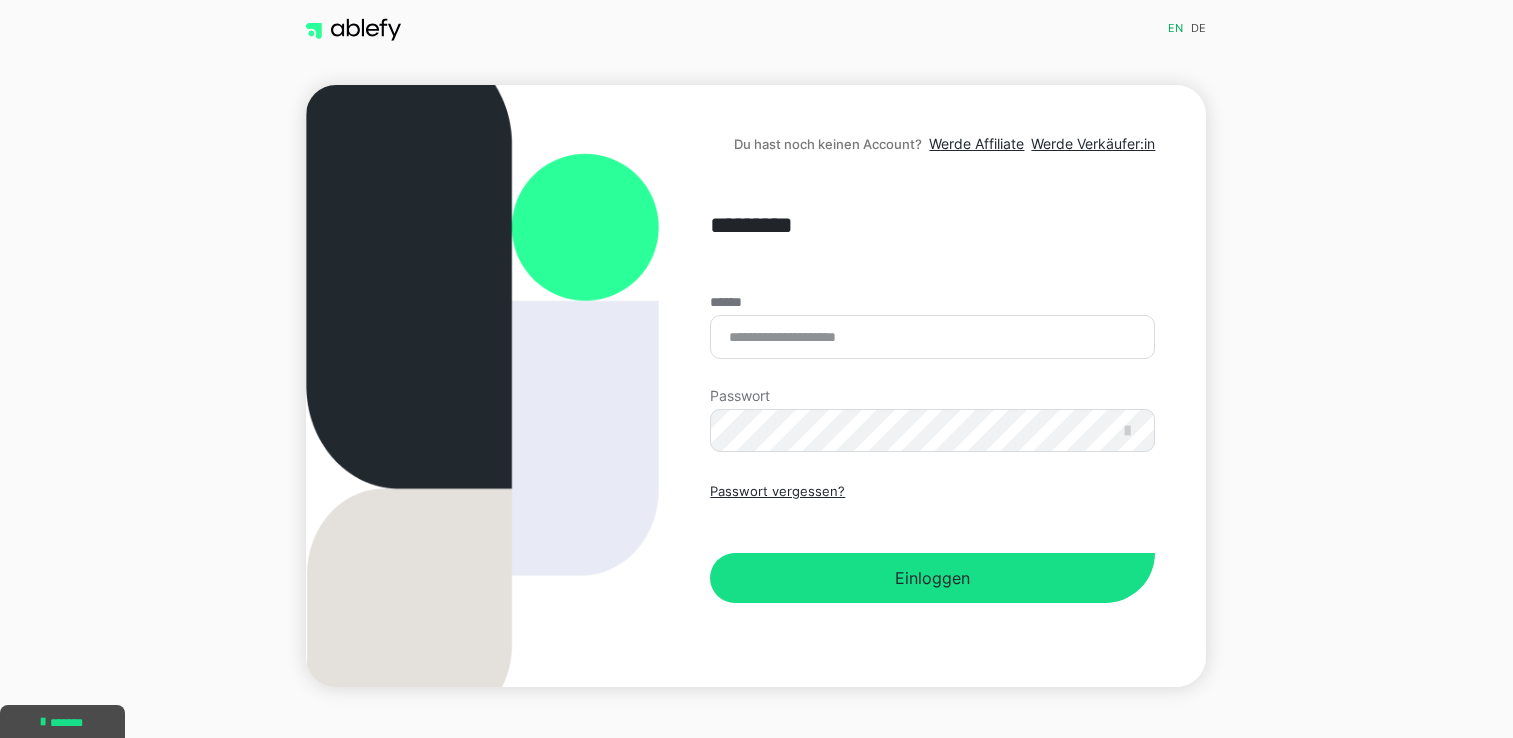 scroll, scrollTop: 0, scrollLeft: 0, axis: both 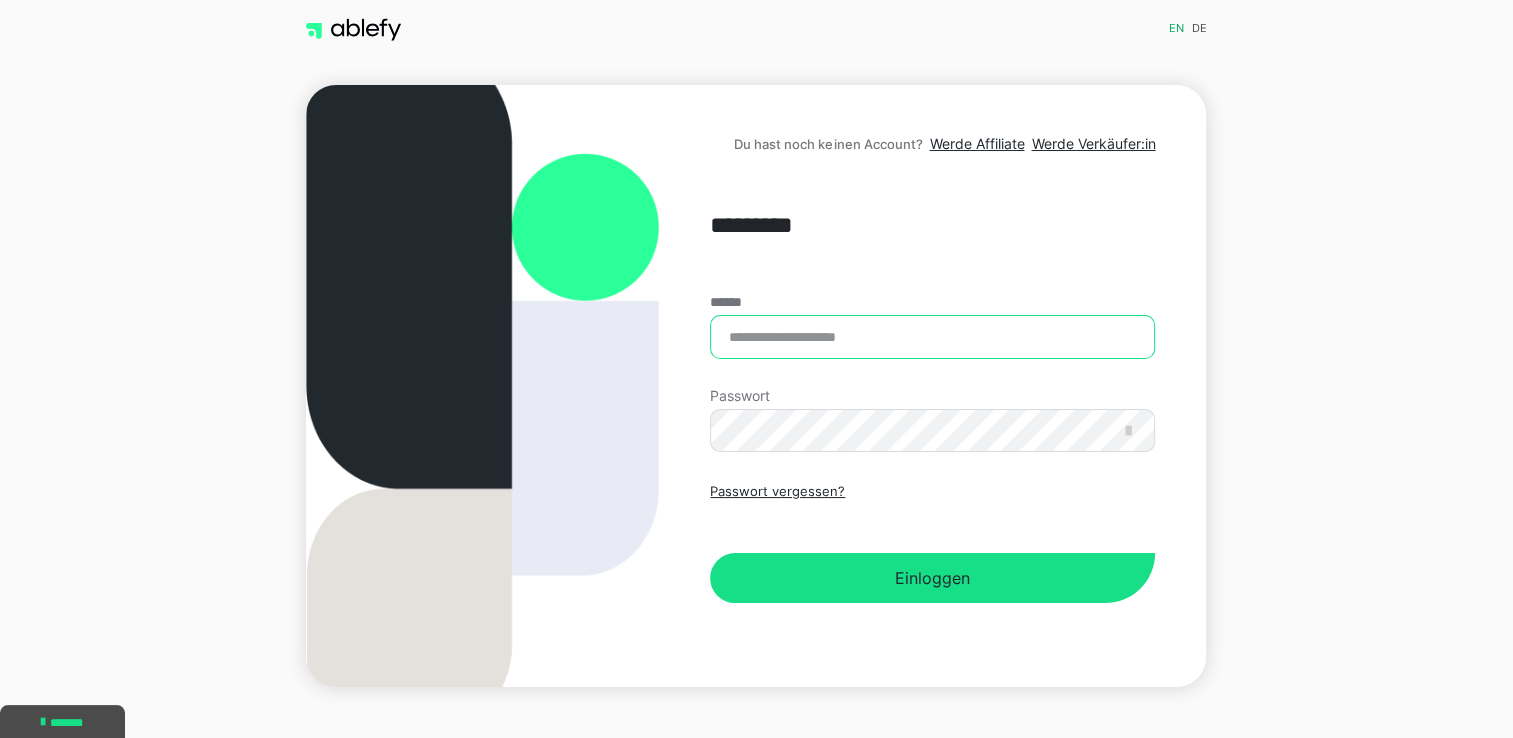 click on "******" at bounding box center [932, 337] 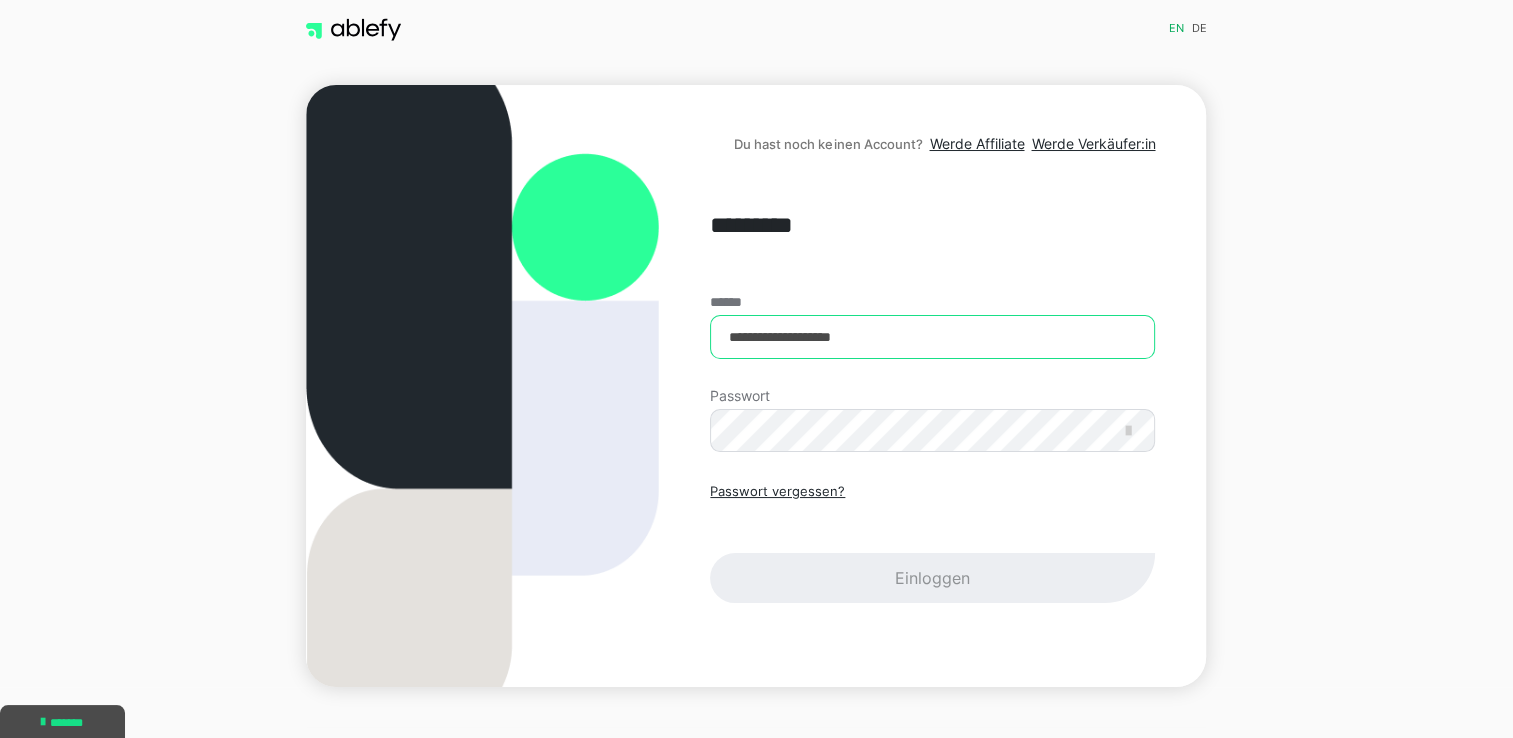 type on "**********" 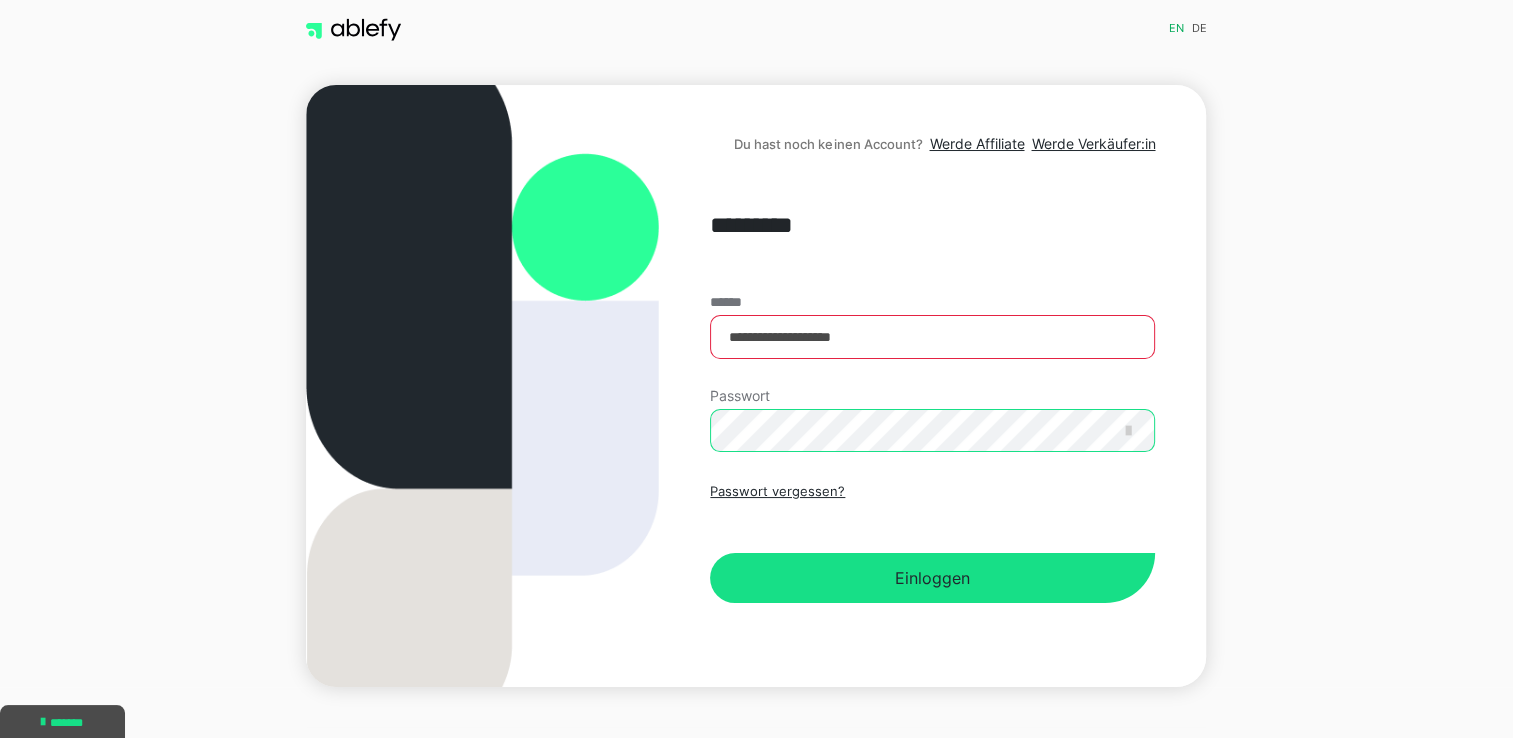 click on "Einloggen" at bounding box center [932, 578] 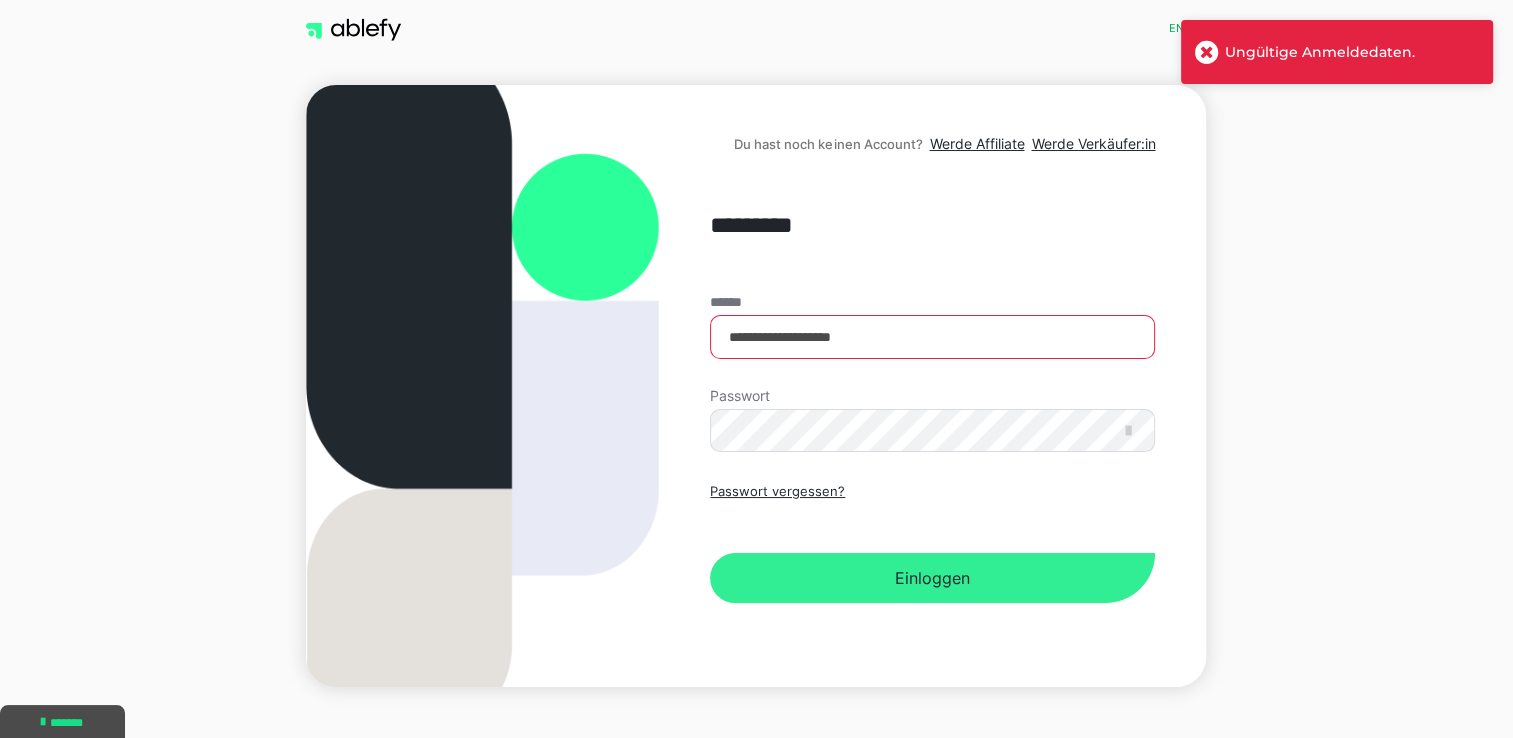 click on "Einloggen" at bounding box center [932, 578] 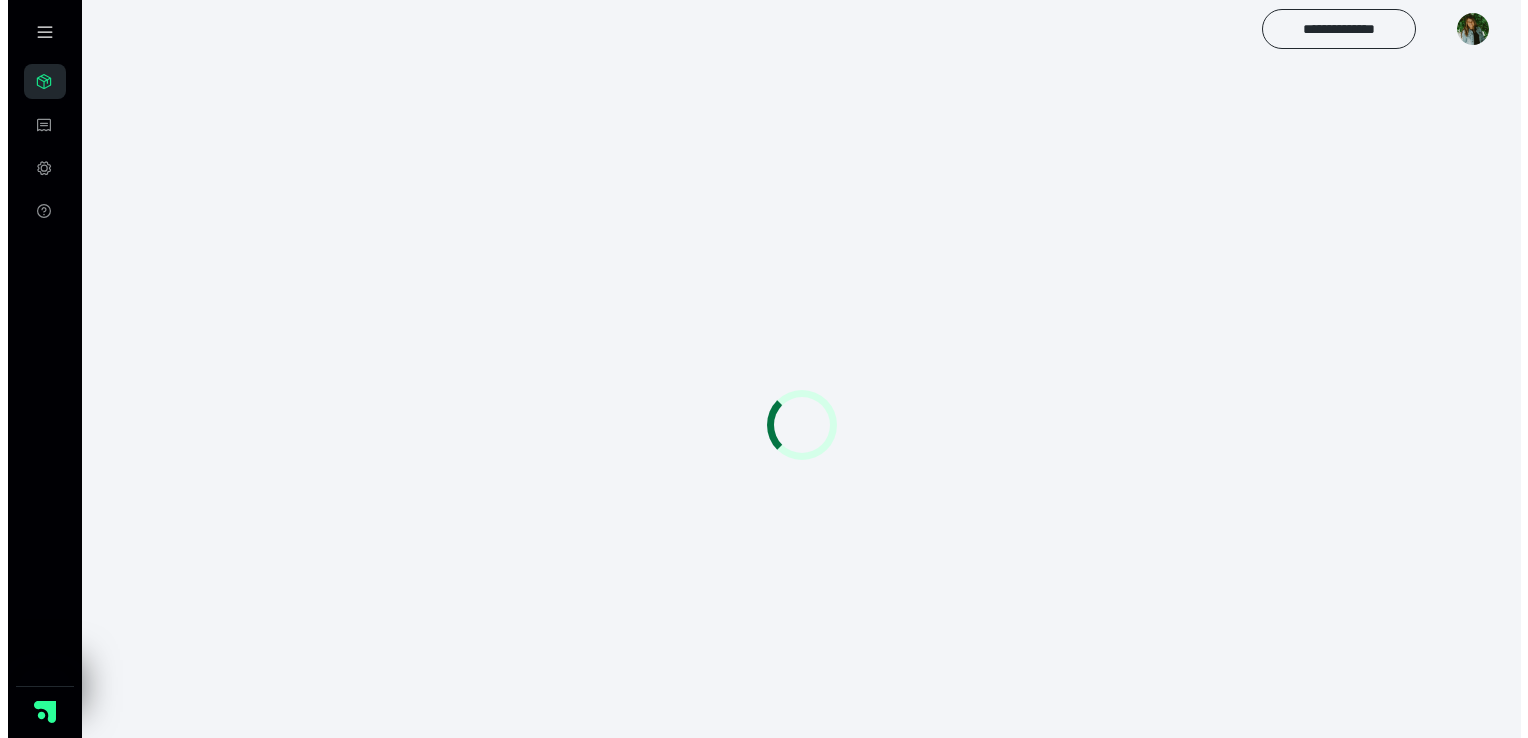 scroll, scrollTop: 0, scrollLeft: 0, axis: both 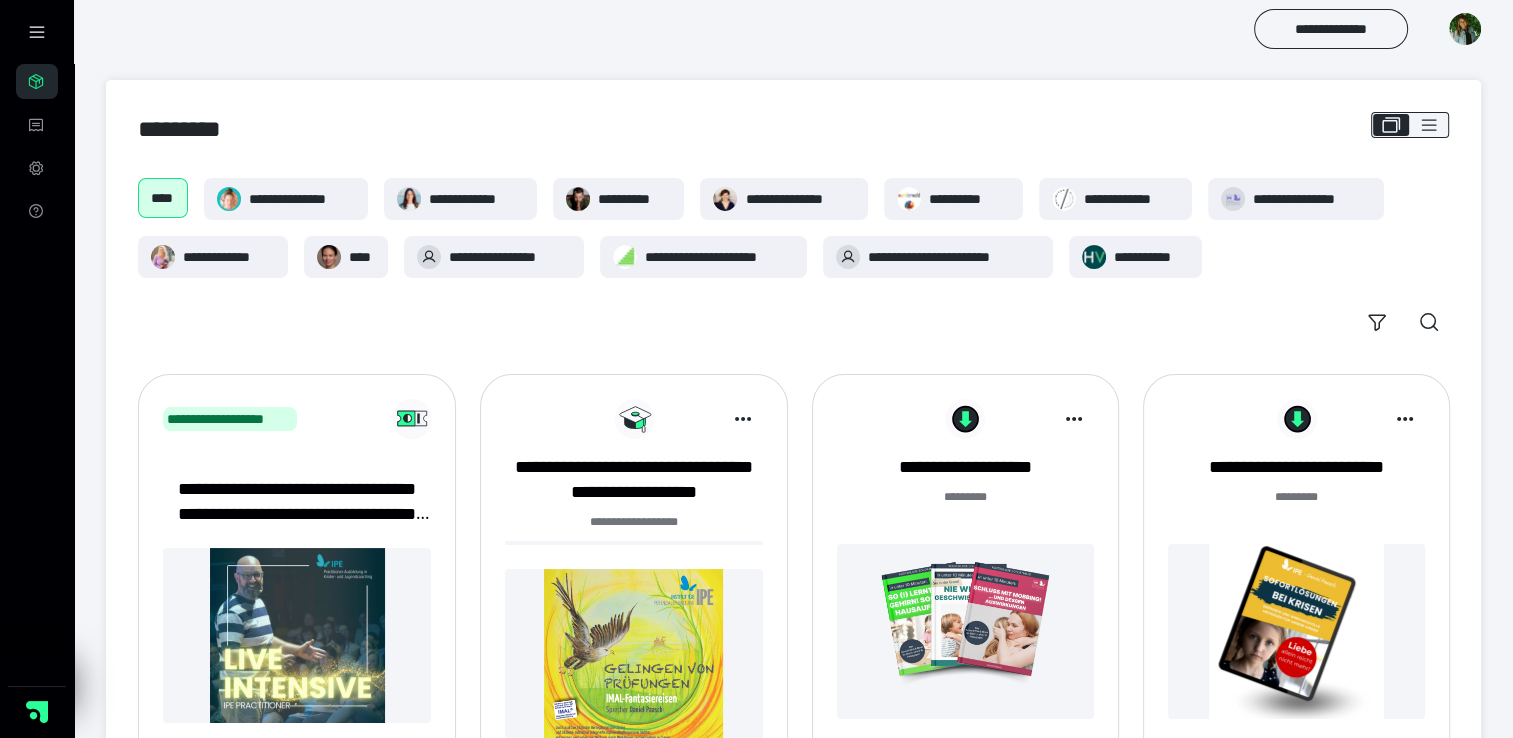 click on "**********" at bounding box center [793, 260] 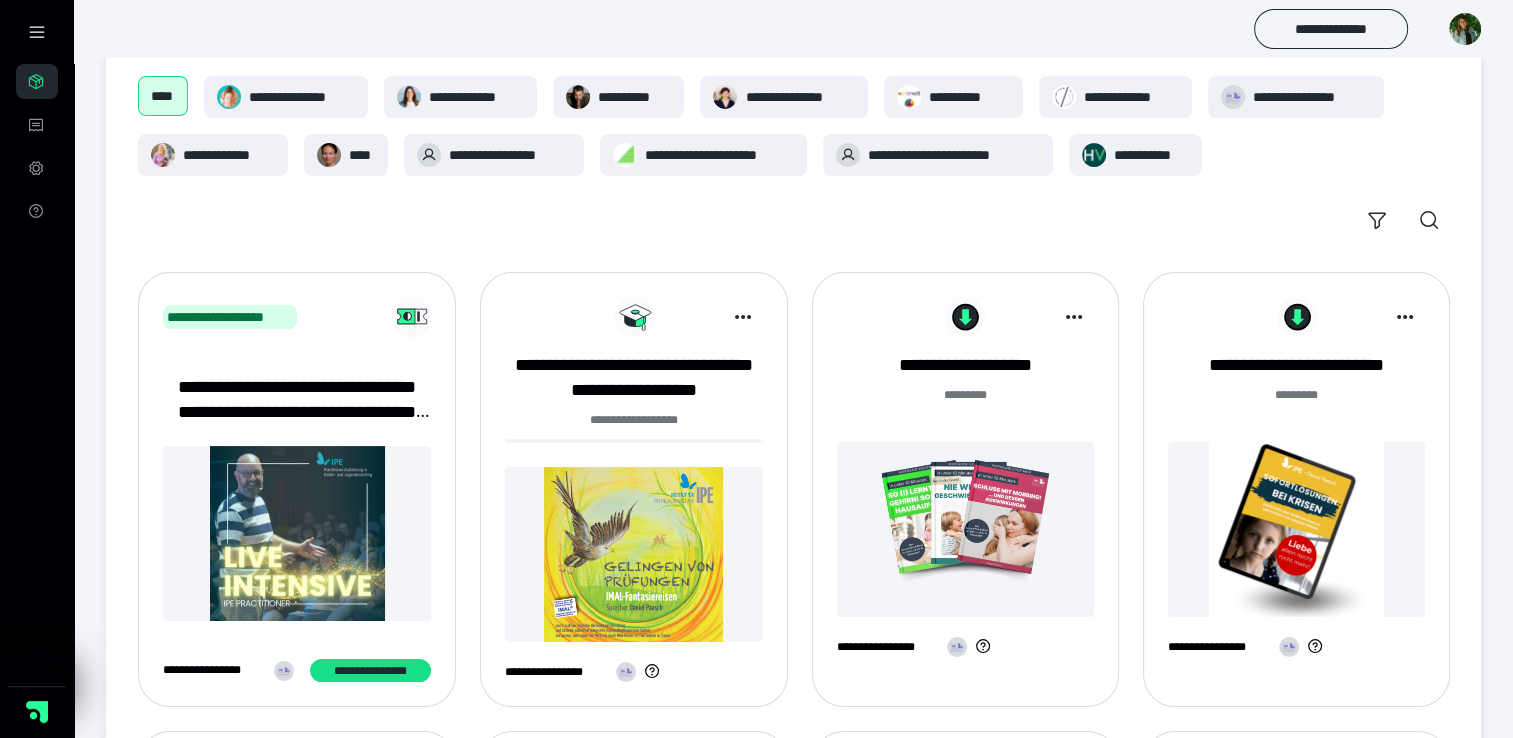 scroll, scrollTop: 124, scrollLeft: 0, axis: vertical 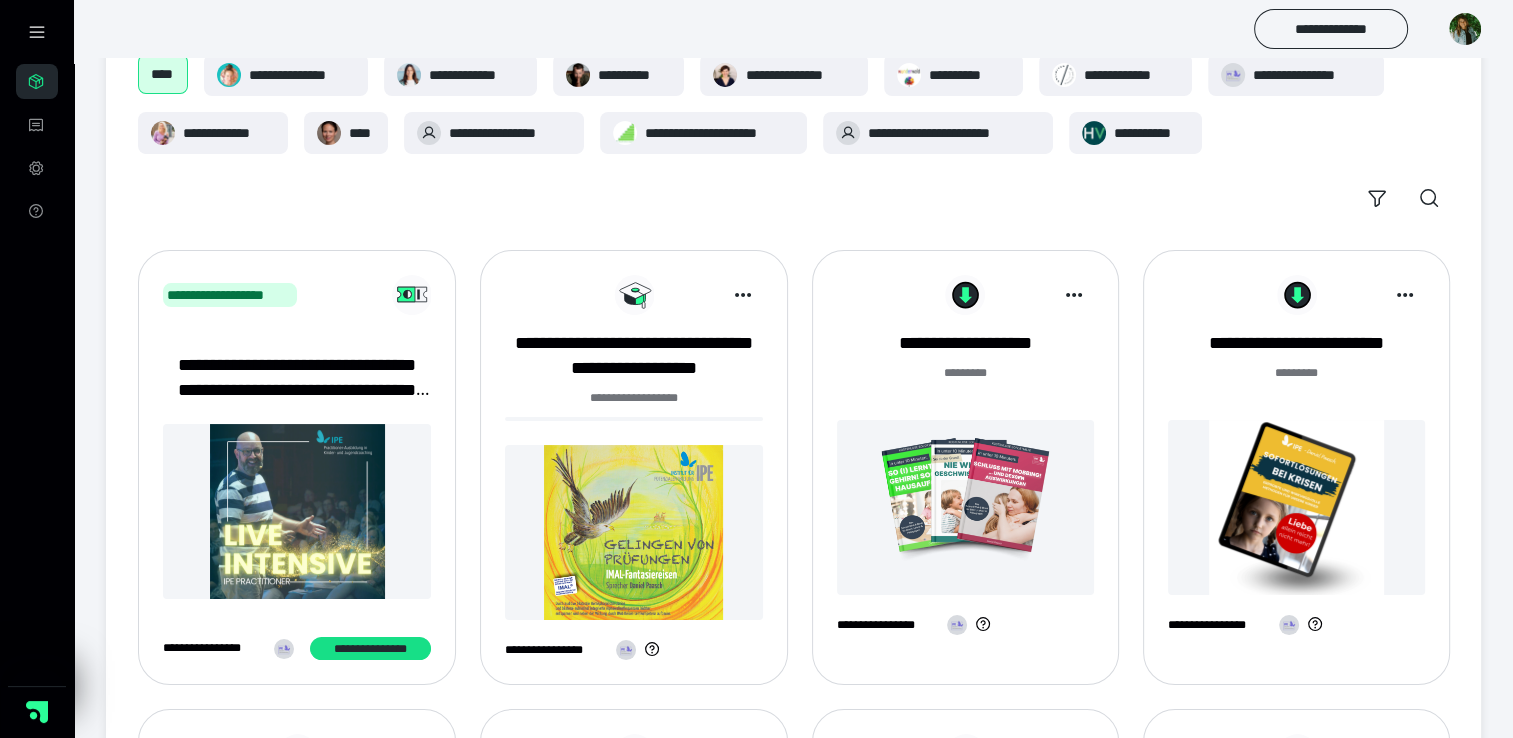 click on "**********" at bounding box center [297, 378] 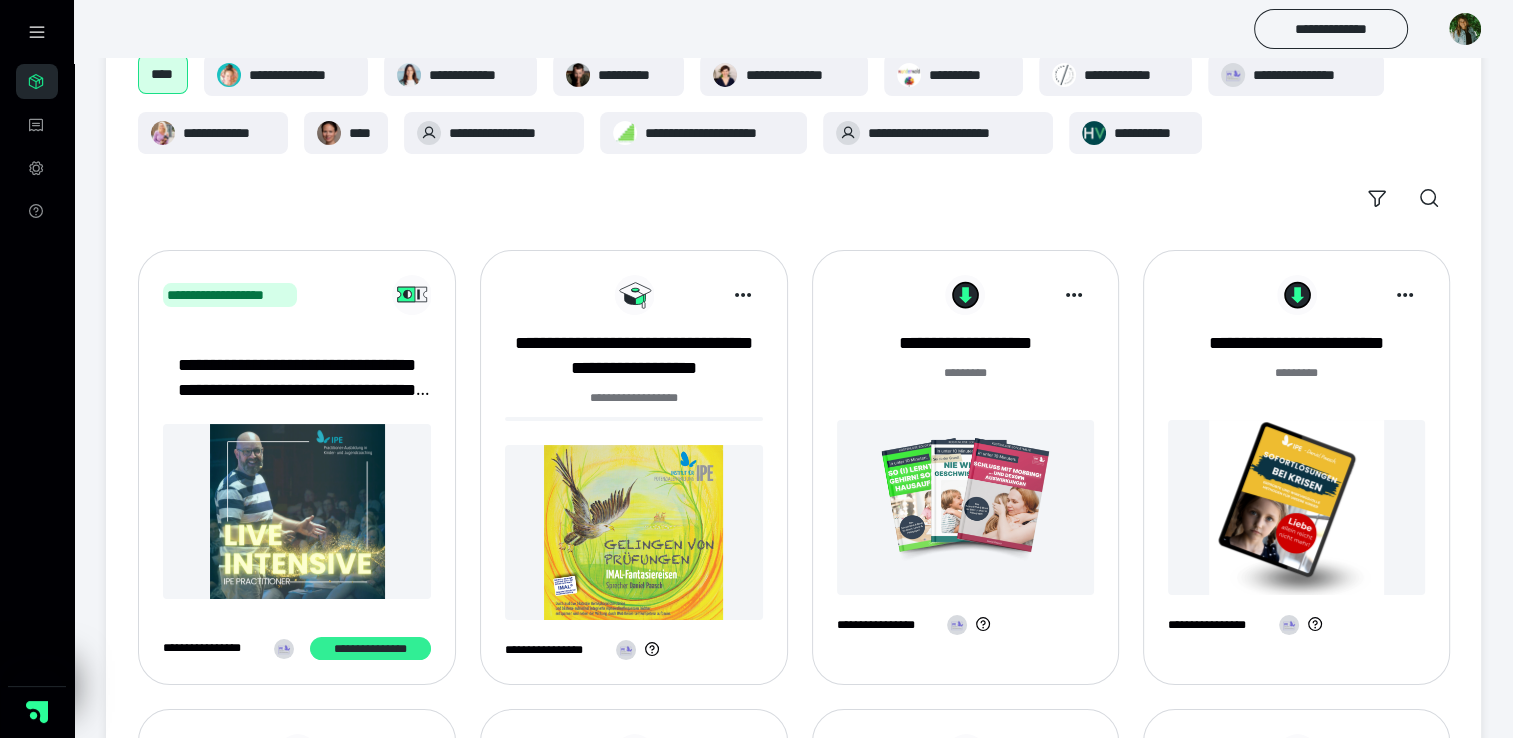 click on "**********" at bounding box center [370, 649] 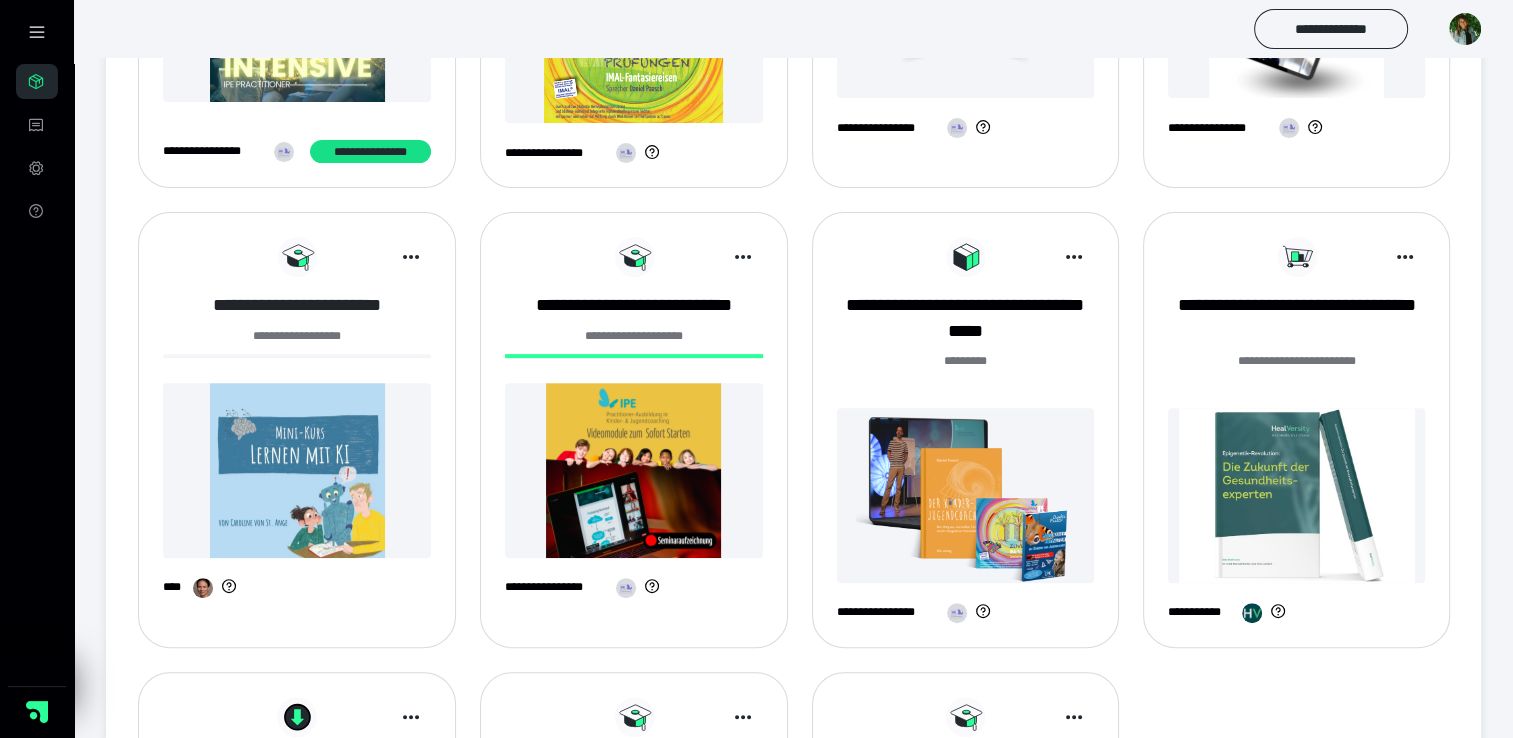scroll, scrollTop: 623, scrollLeft: 0, axis: vertical 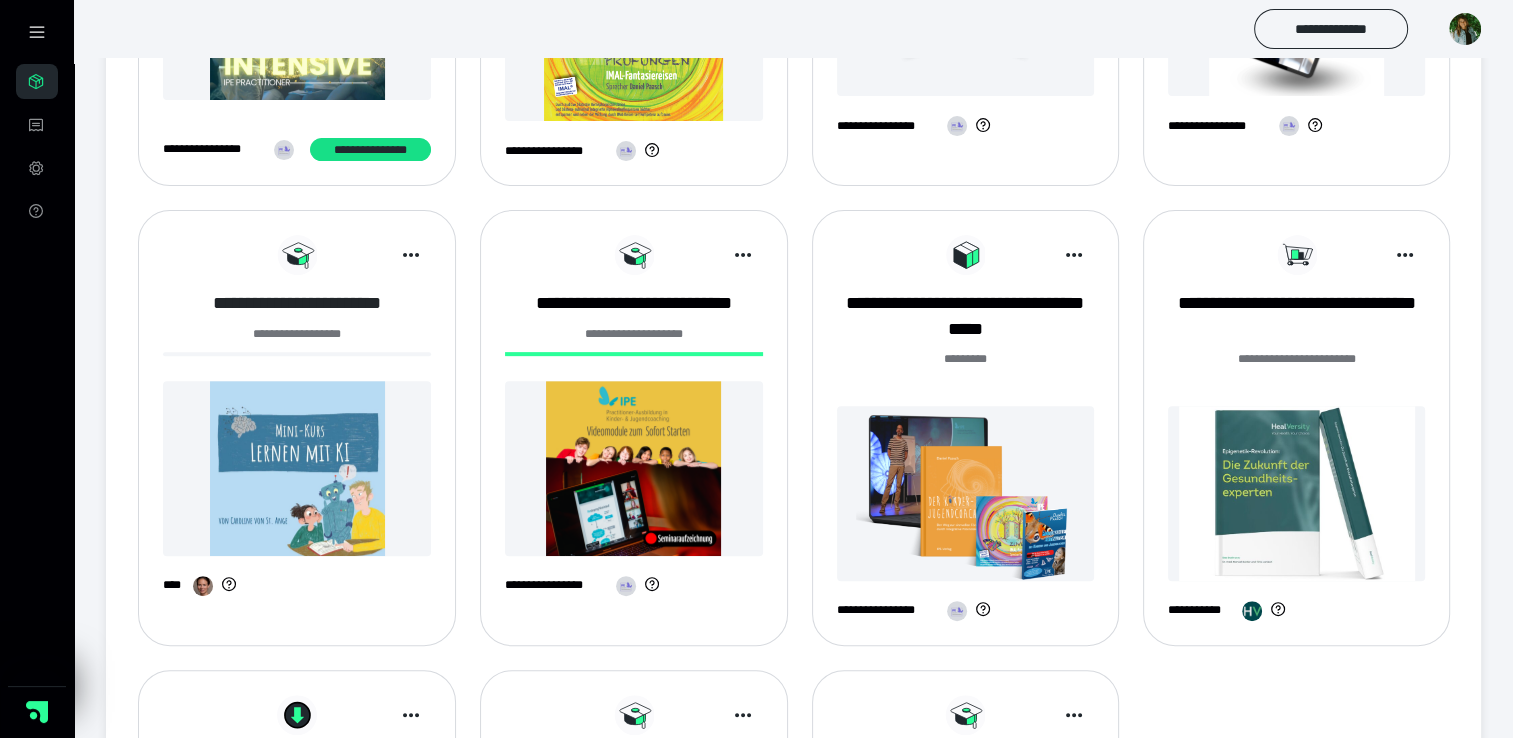 click on "**********" at bounding box center [297, 303] 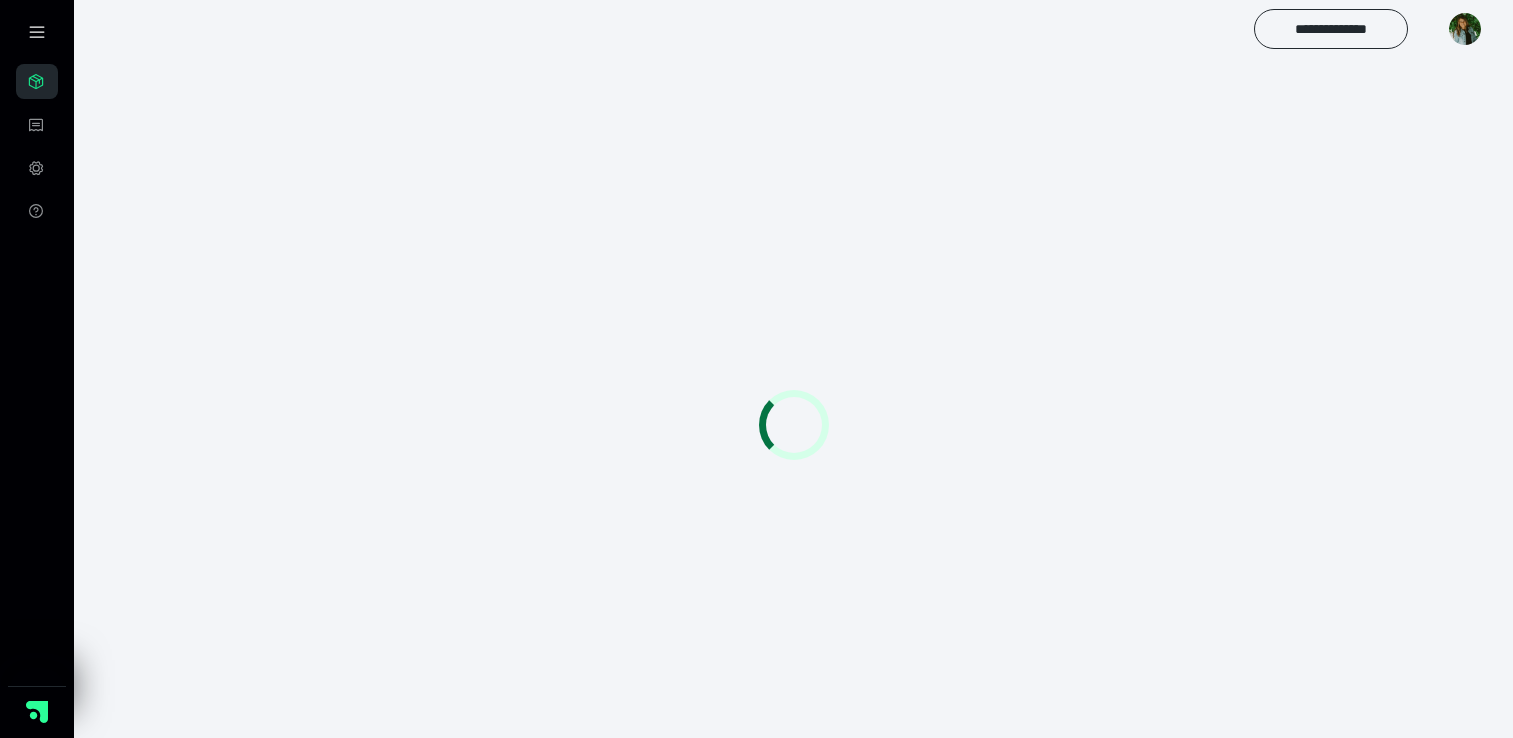 scroll, scrollTop: 0, scrollLeft: 0, axis: both 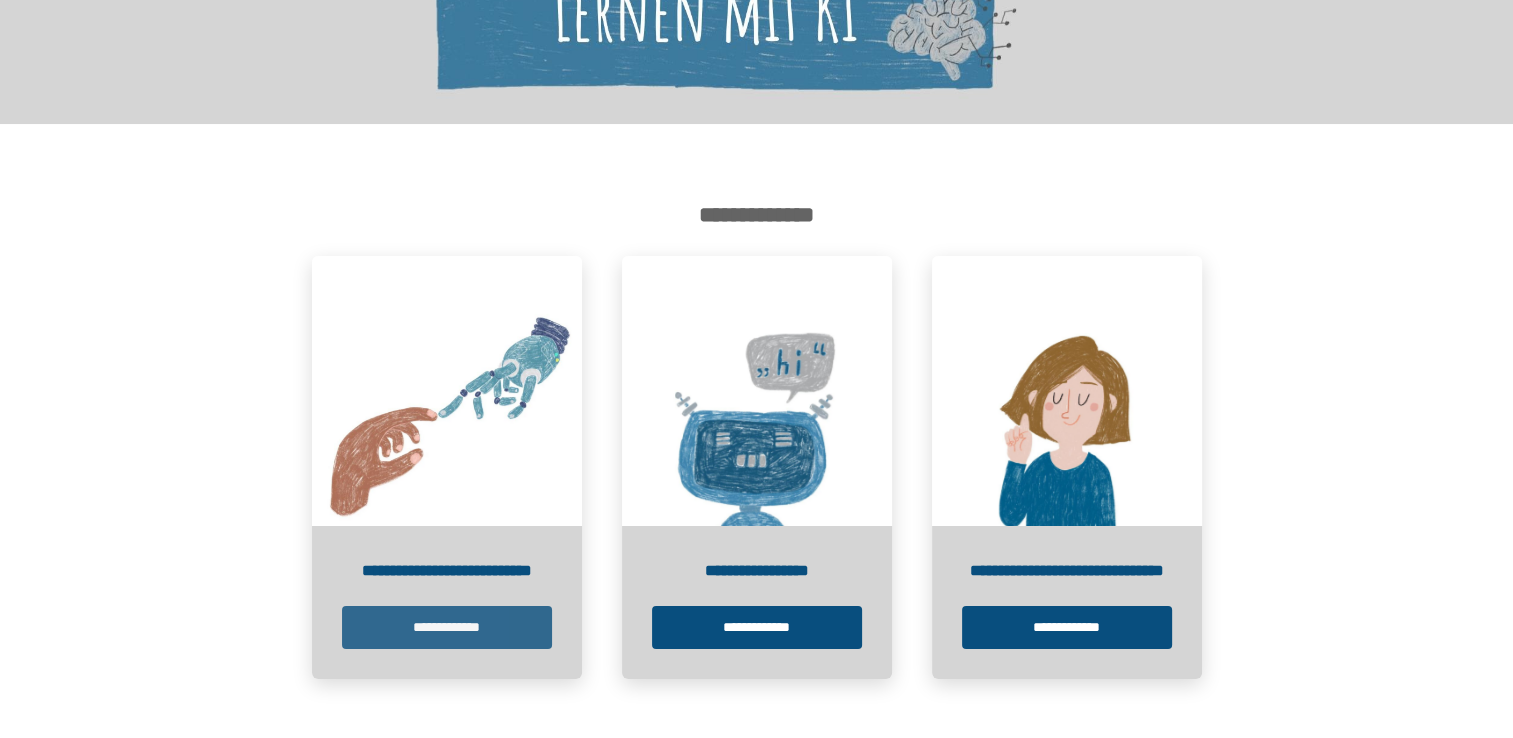 click on "**********" at bounding box center [447, 627] 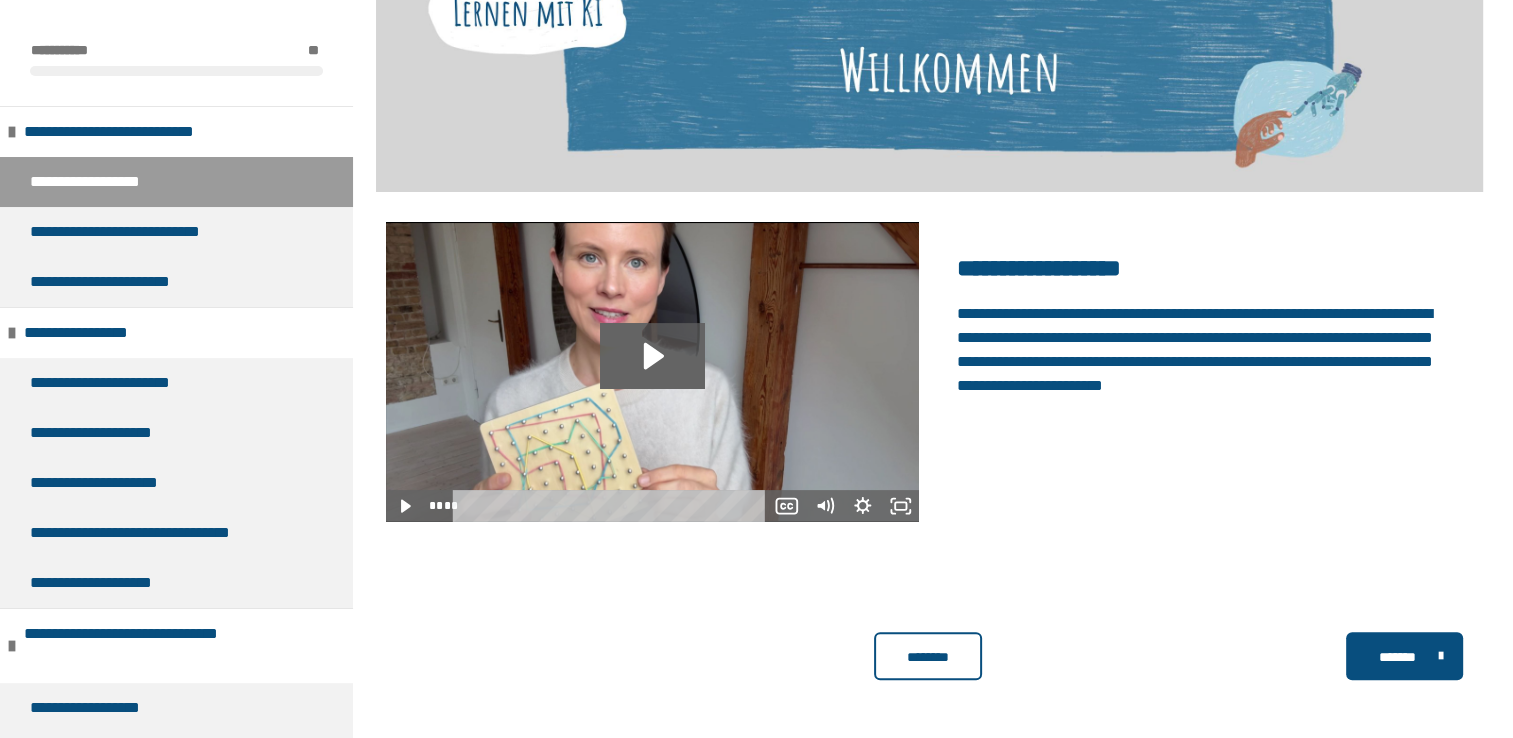 scroll, scrollTop: 362, scrollLeft: 0, axis: vertical 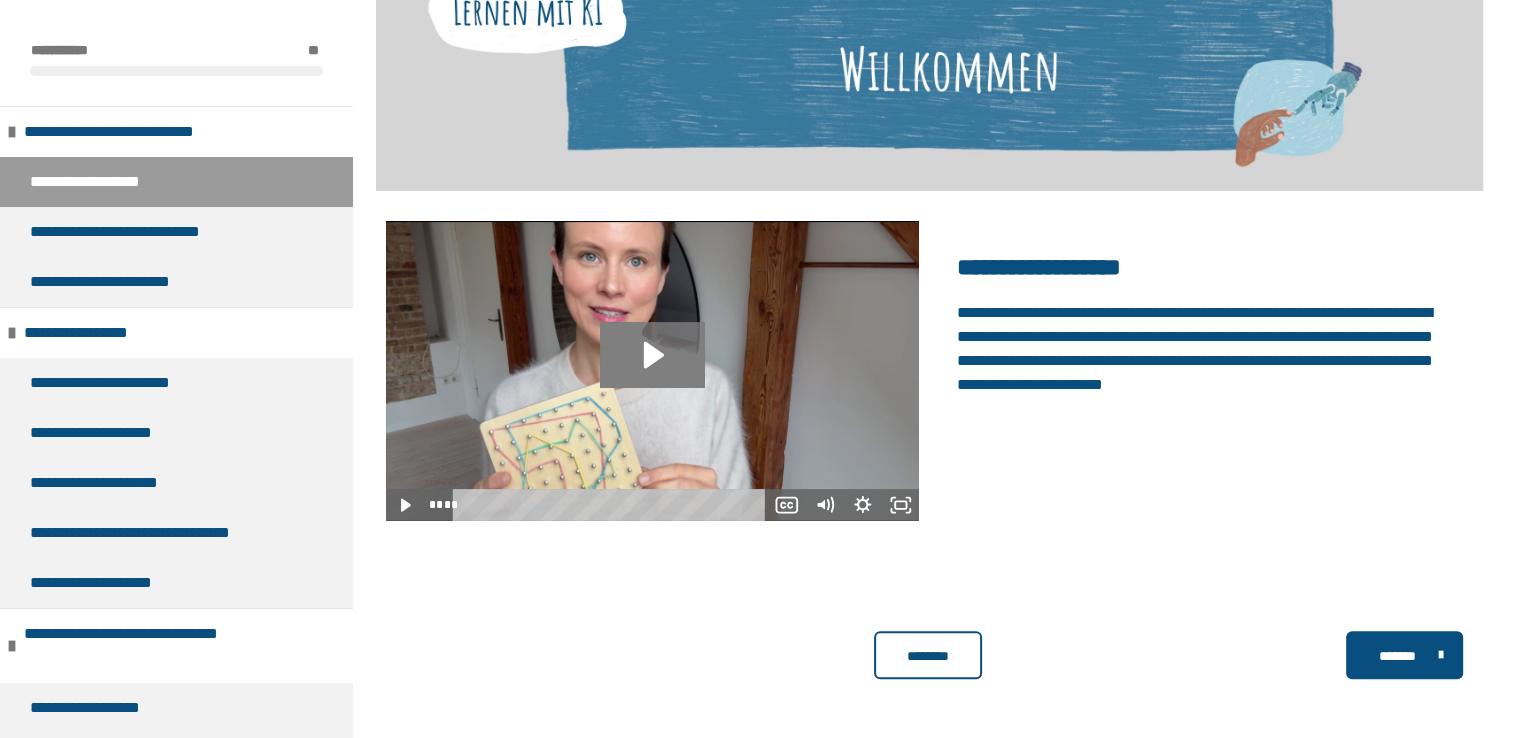 click 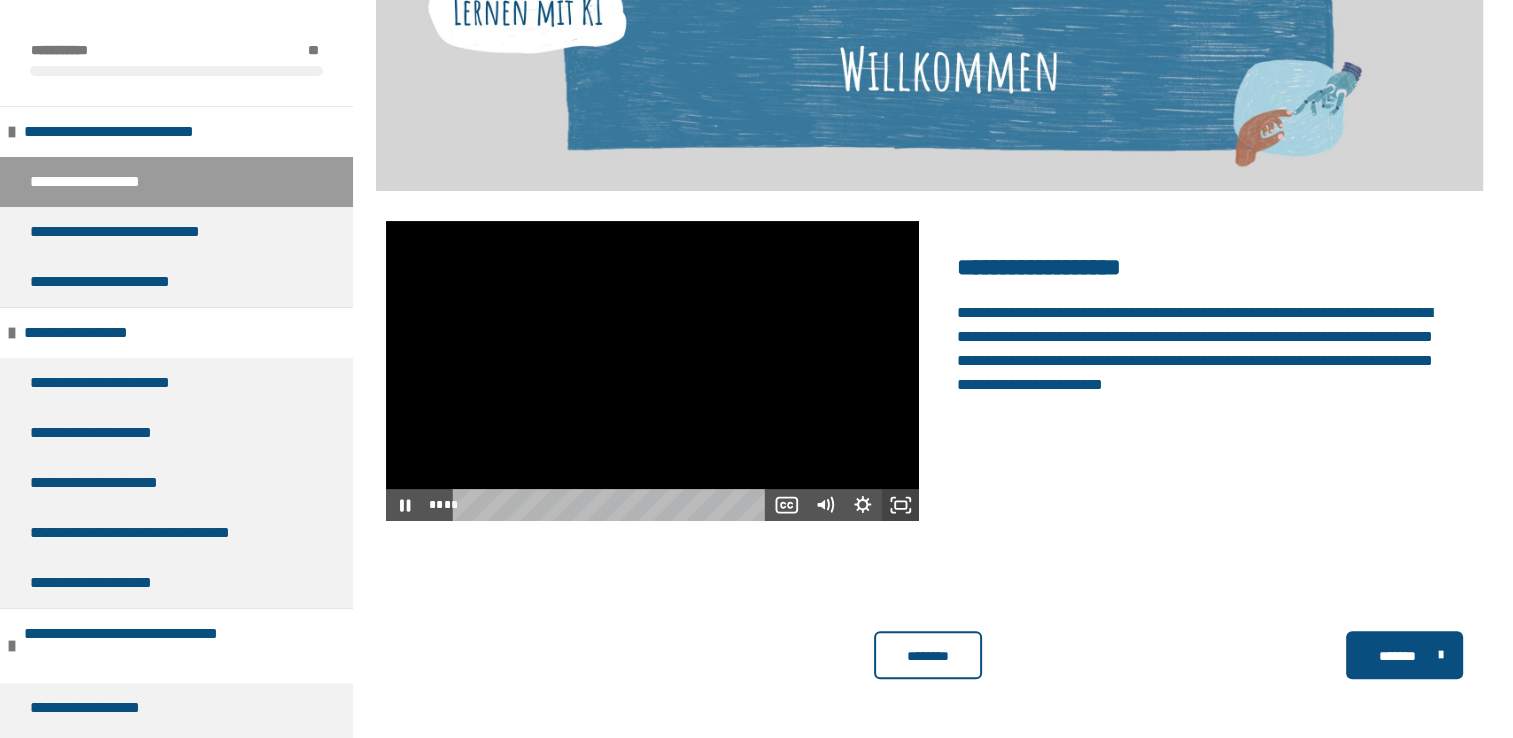 click 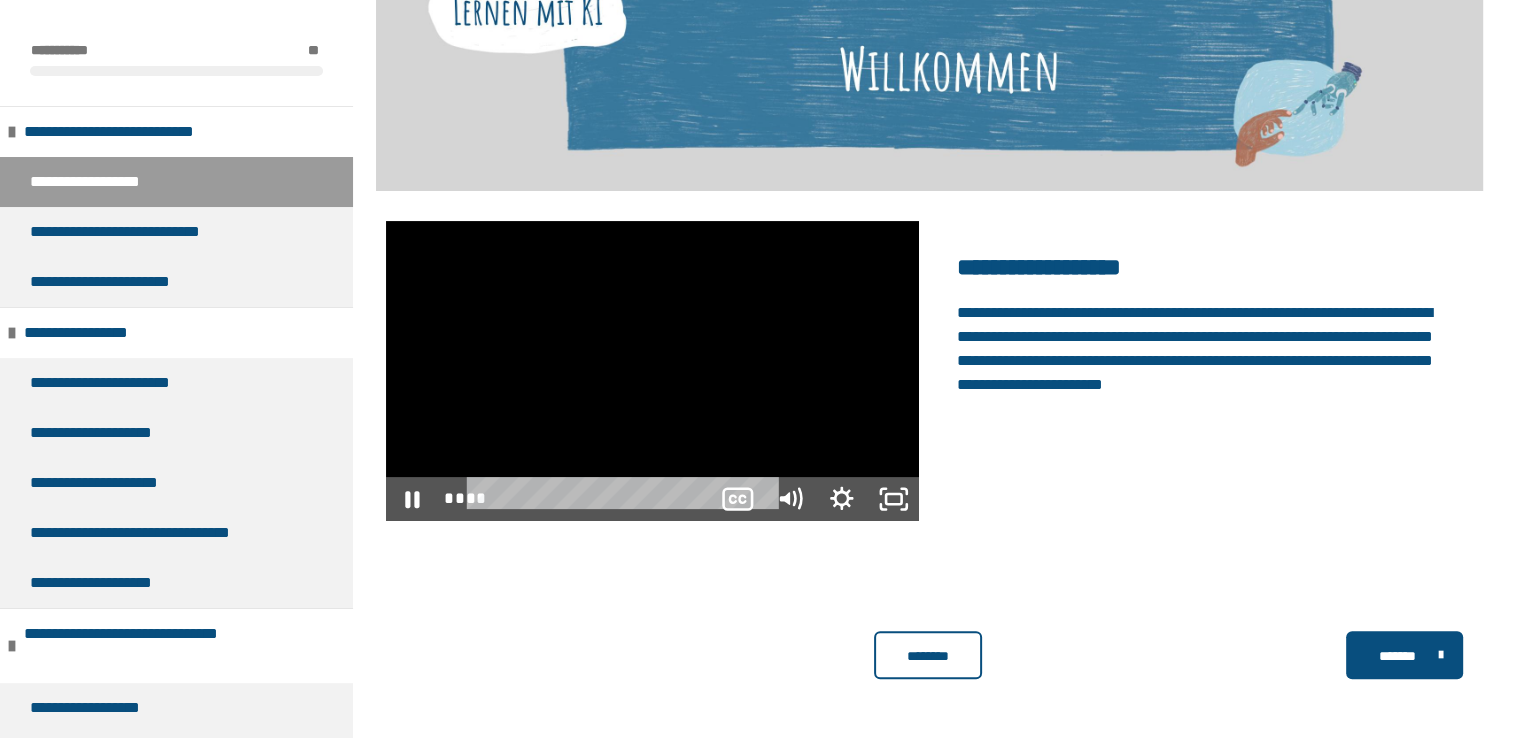 scroll, scrollTop: 292, scrollLeft: 0, axis: vertical 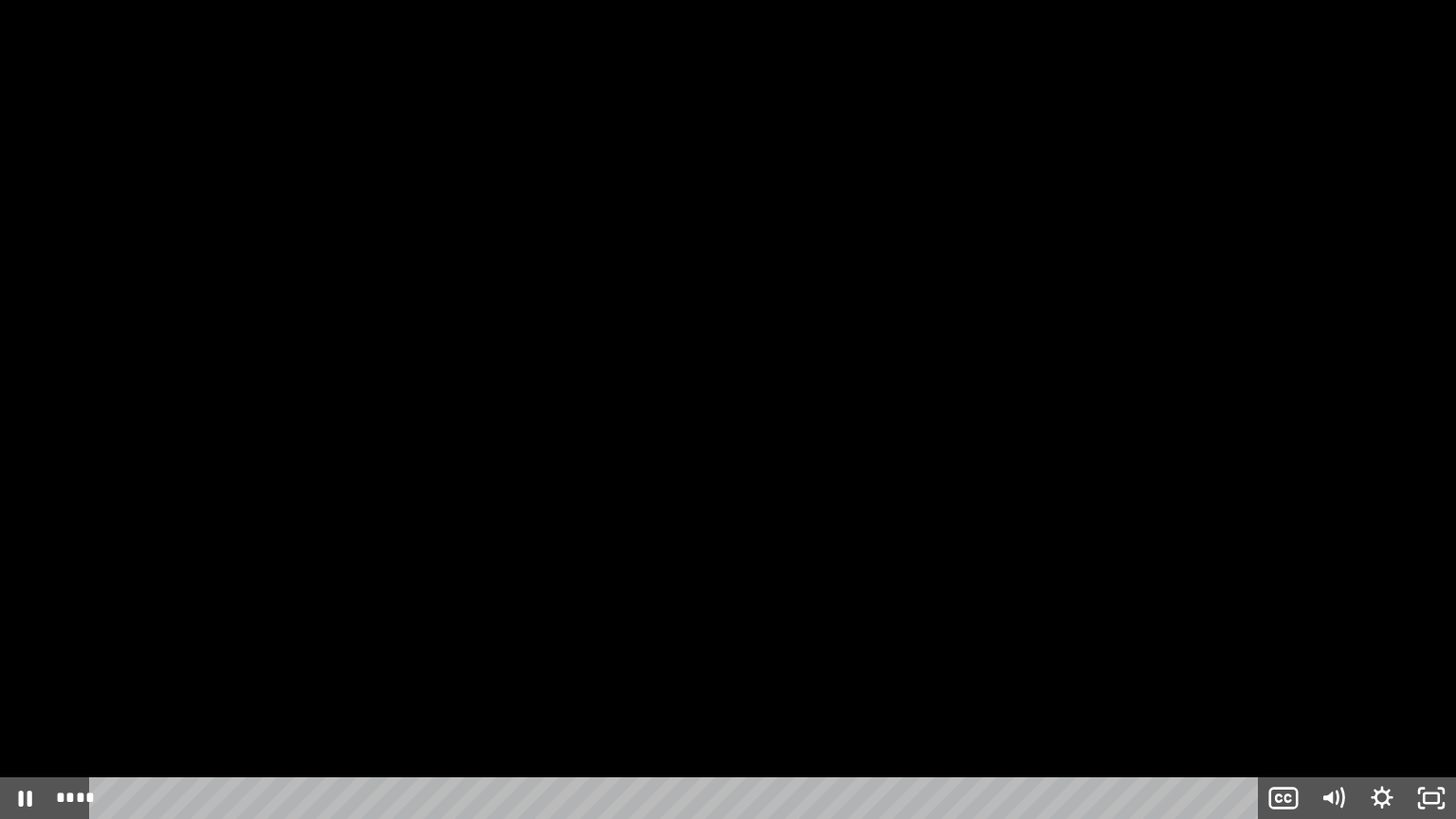 type 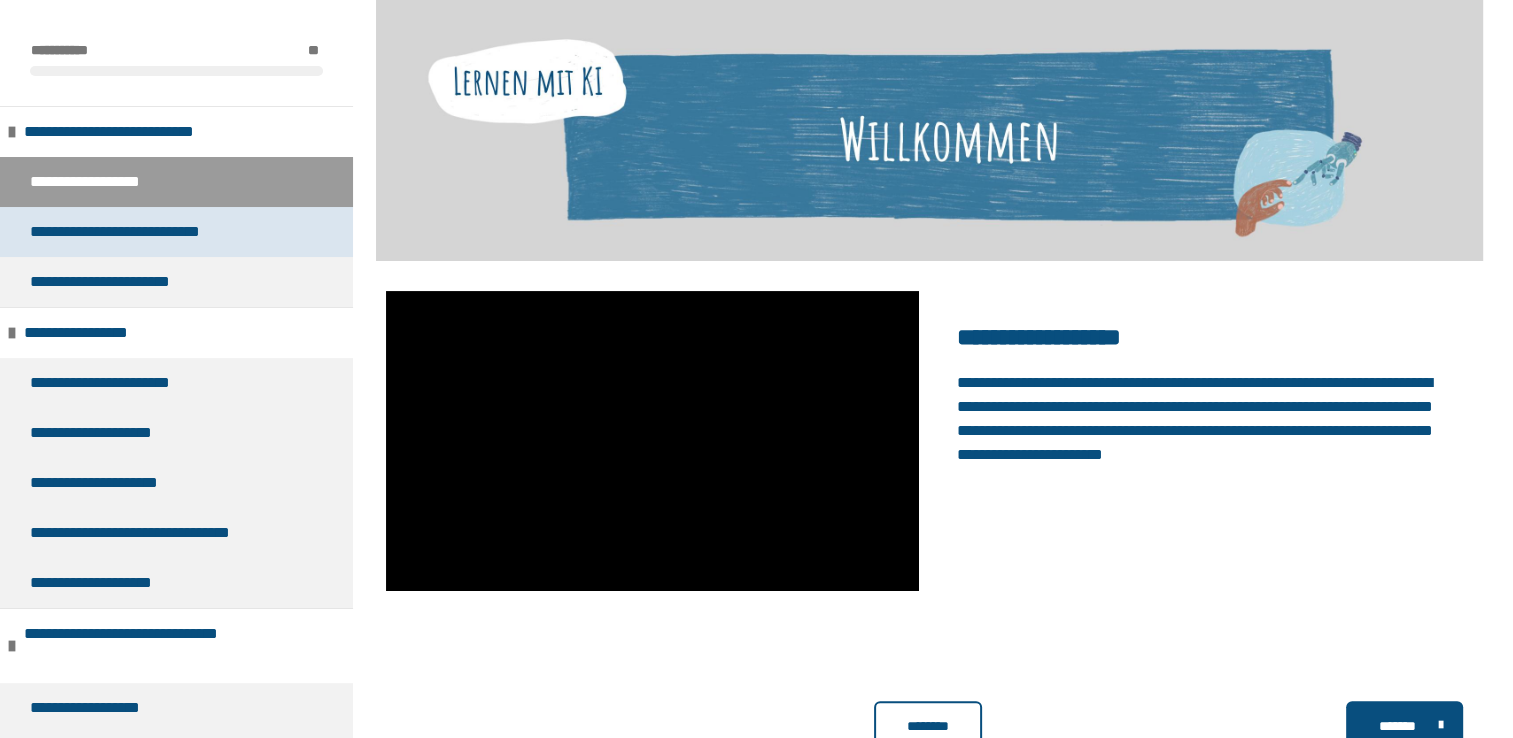 click on "**********" at bounding box center [126, 232] 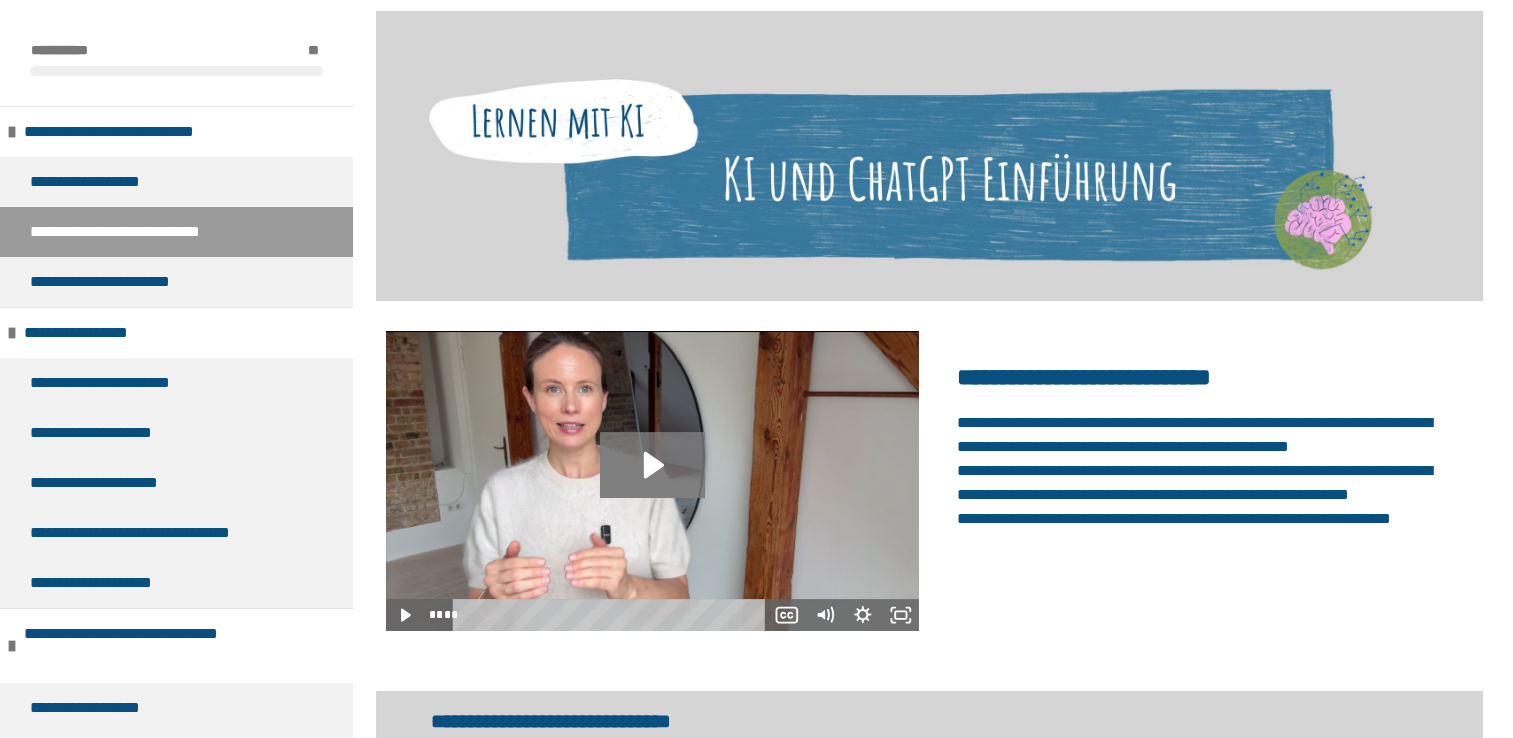 click 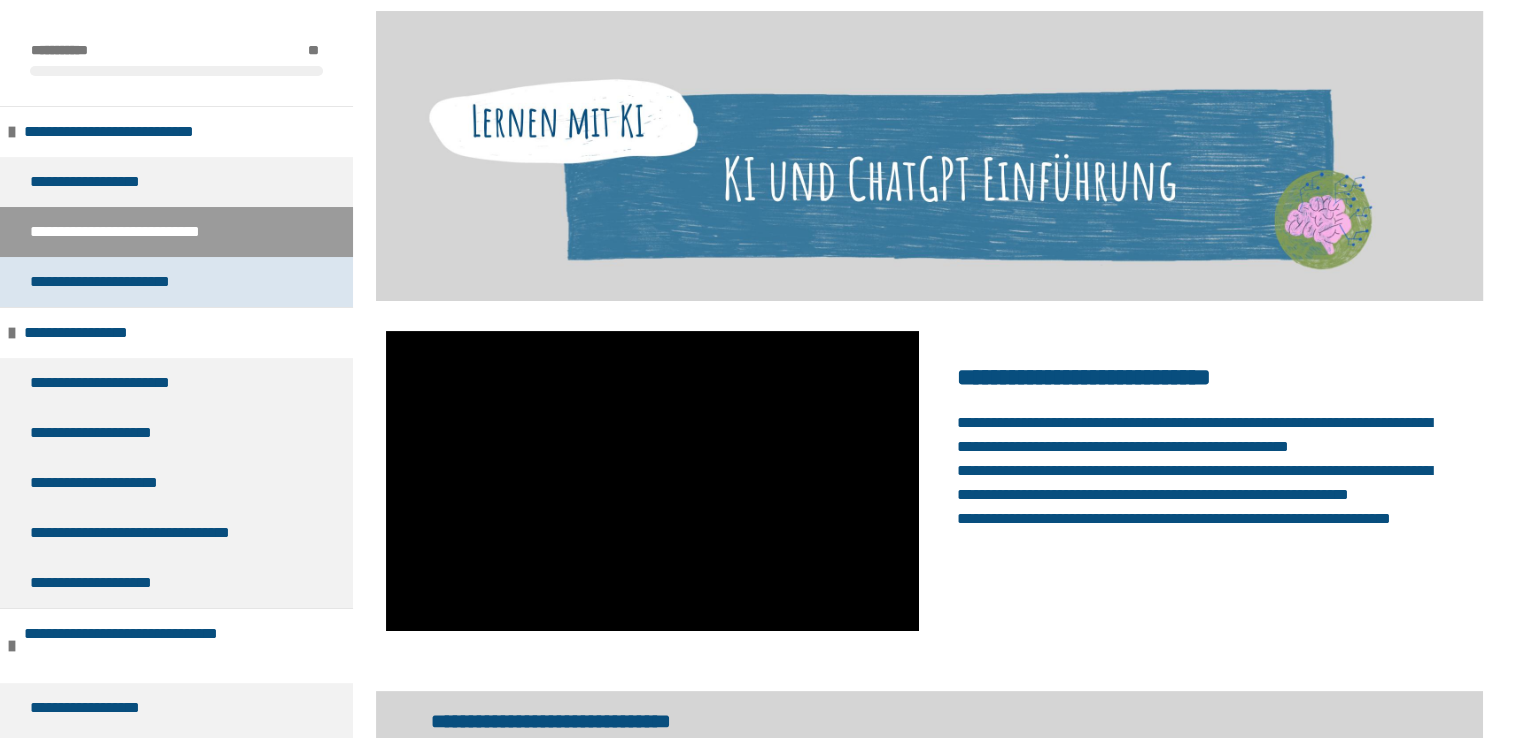 click on "**********" at bounding box center [109, 282] 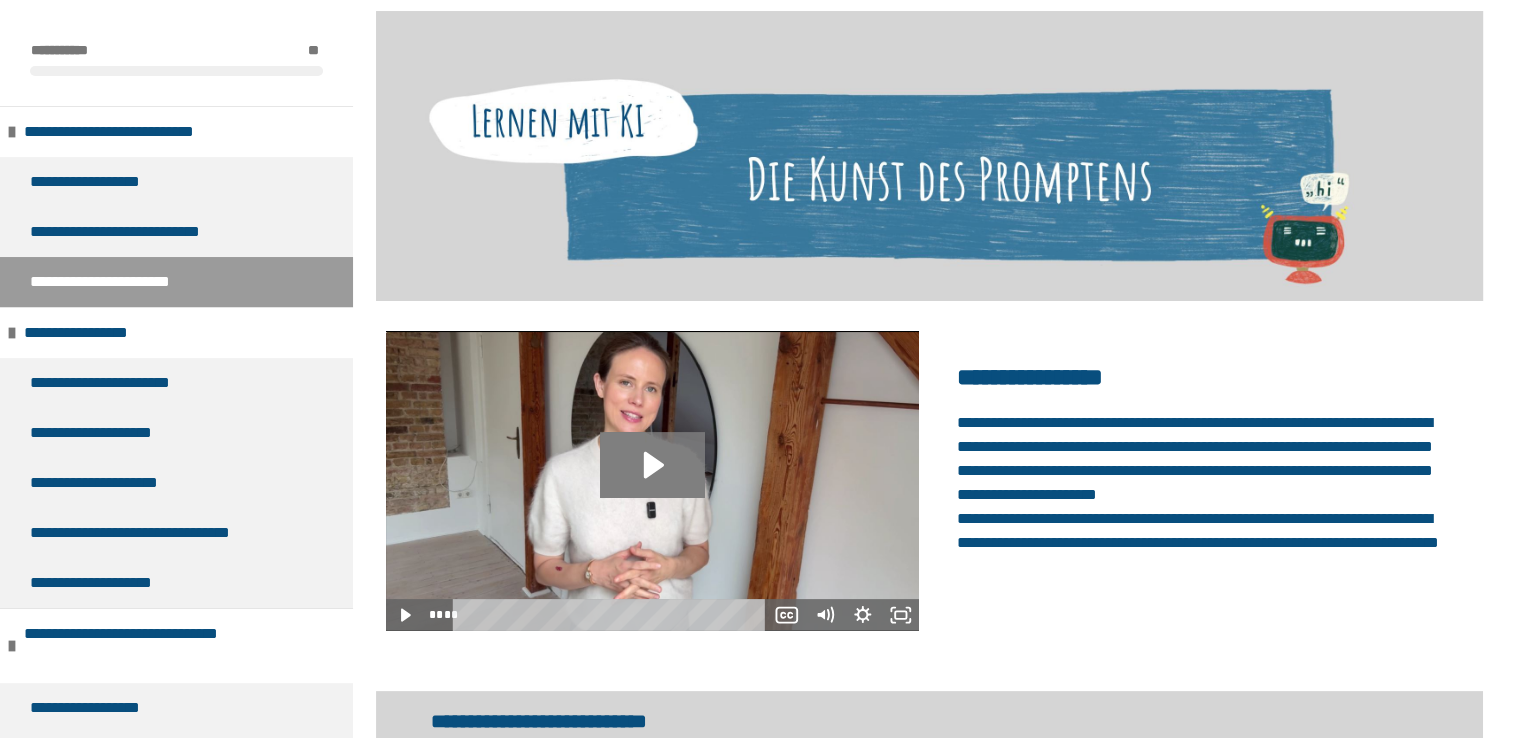 click 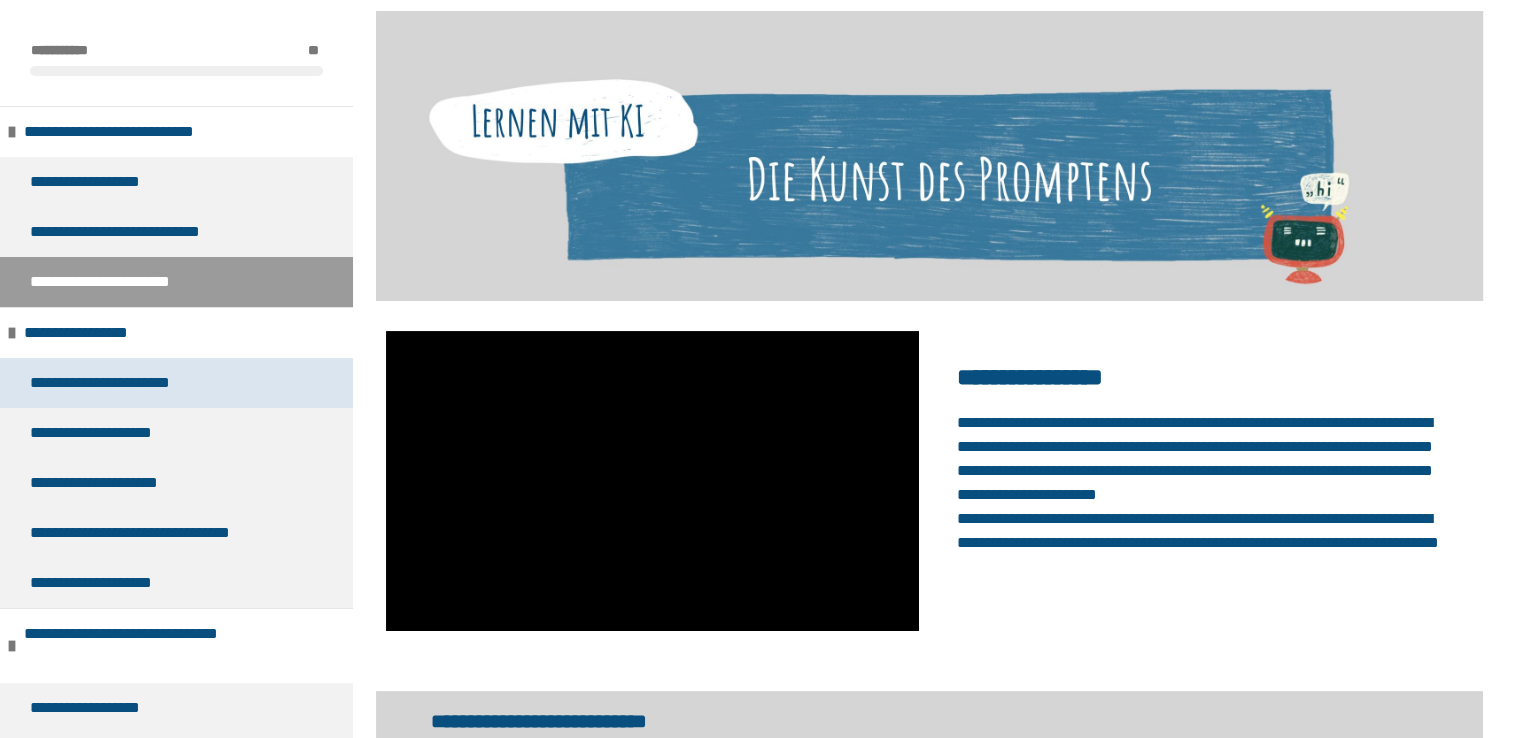 click on "**********" at bounding box center [107, 383] 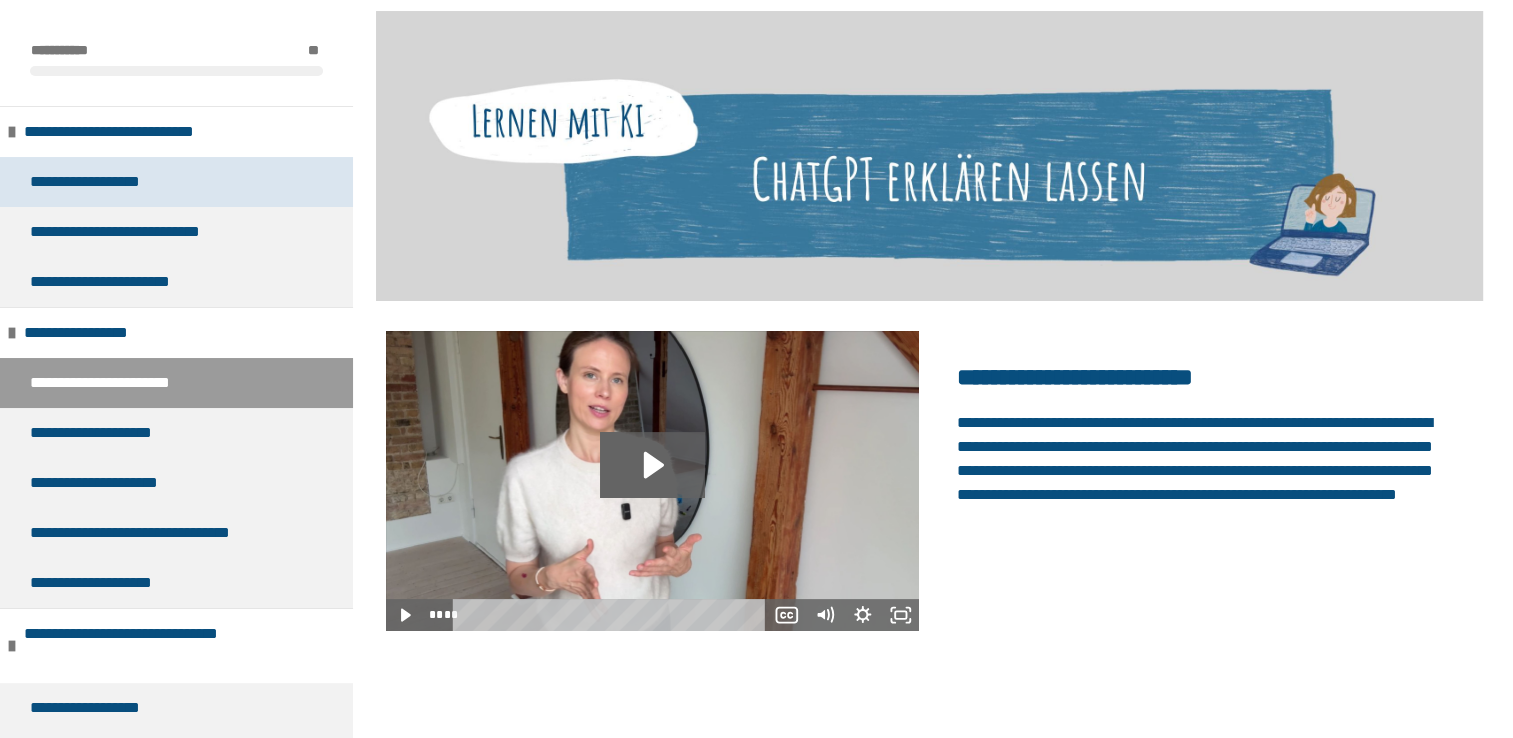 click on "**********" at bounding box center (95, 182) 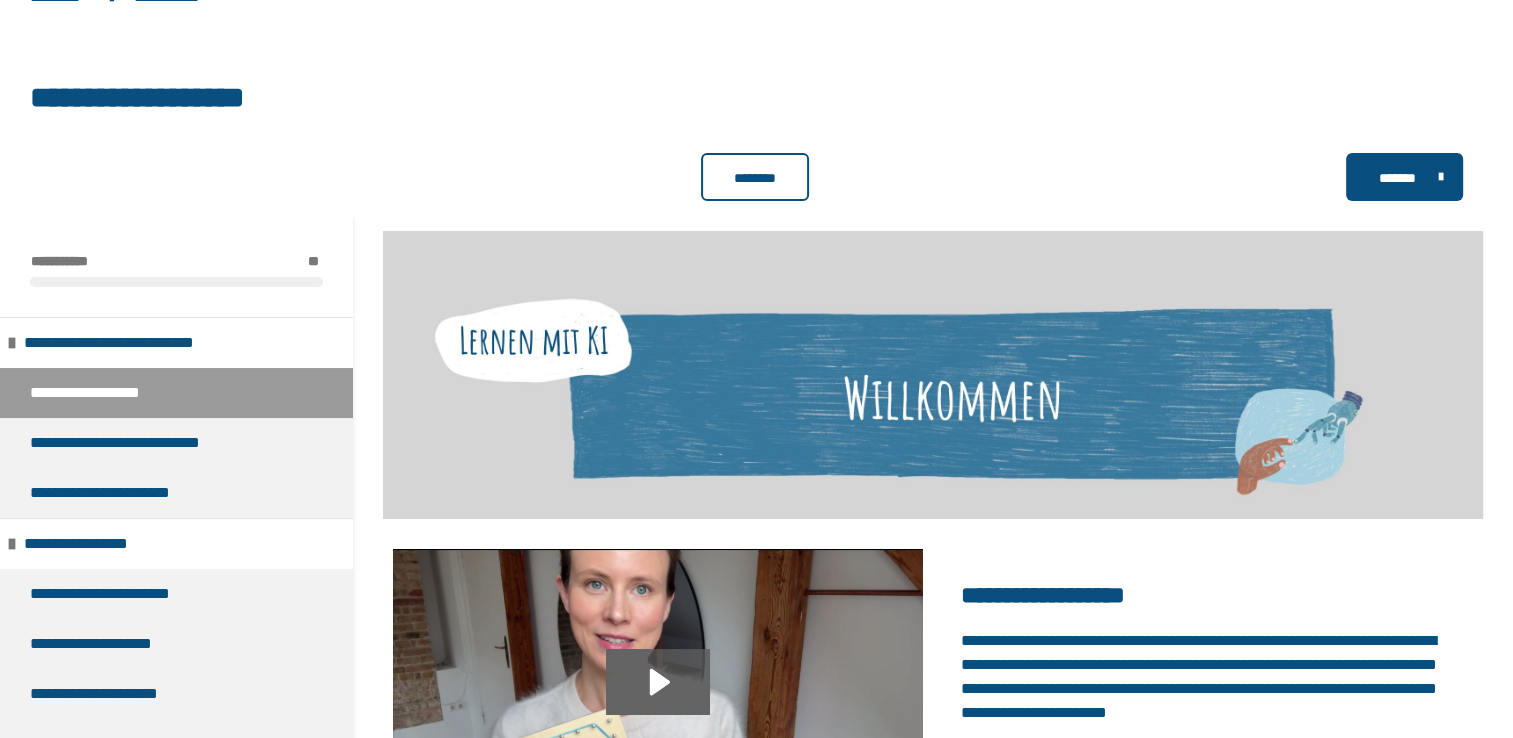 scroll, scrollTop: 32, scrollLeft: 0, axis: vertical 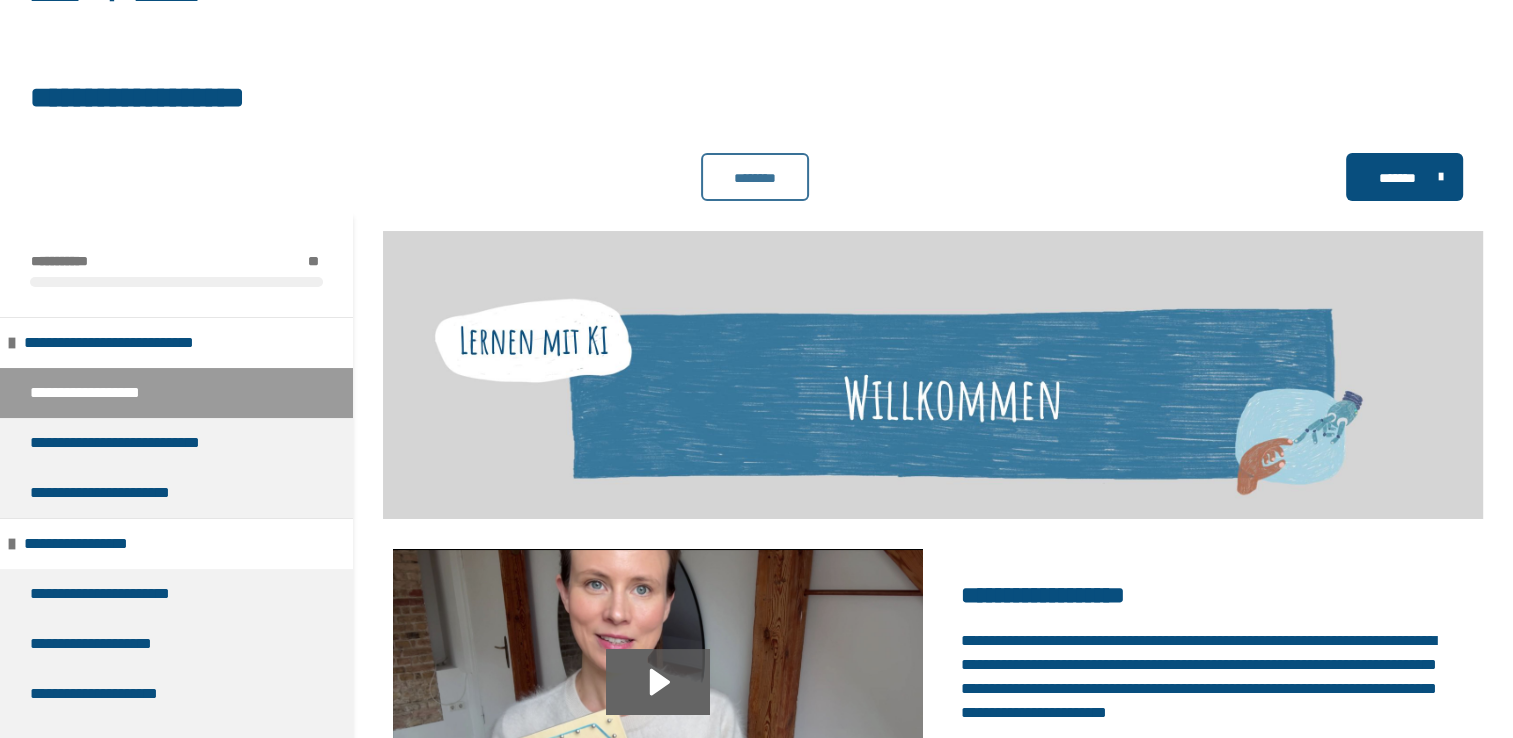 click on "********" at bounding box center [755, 178] 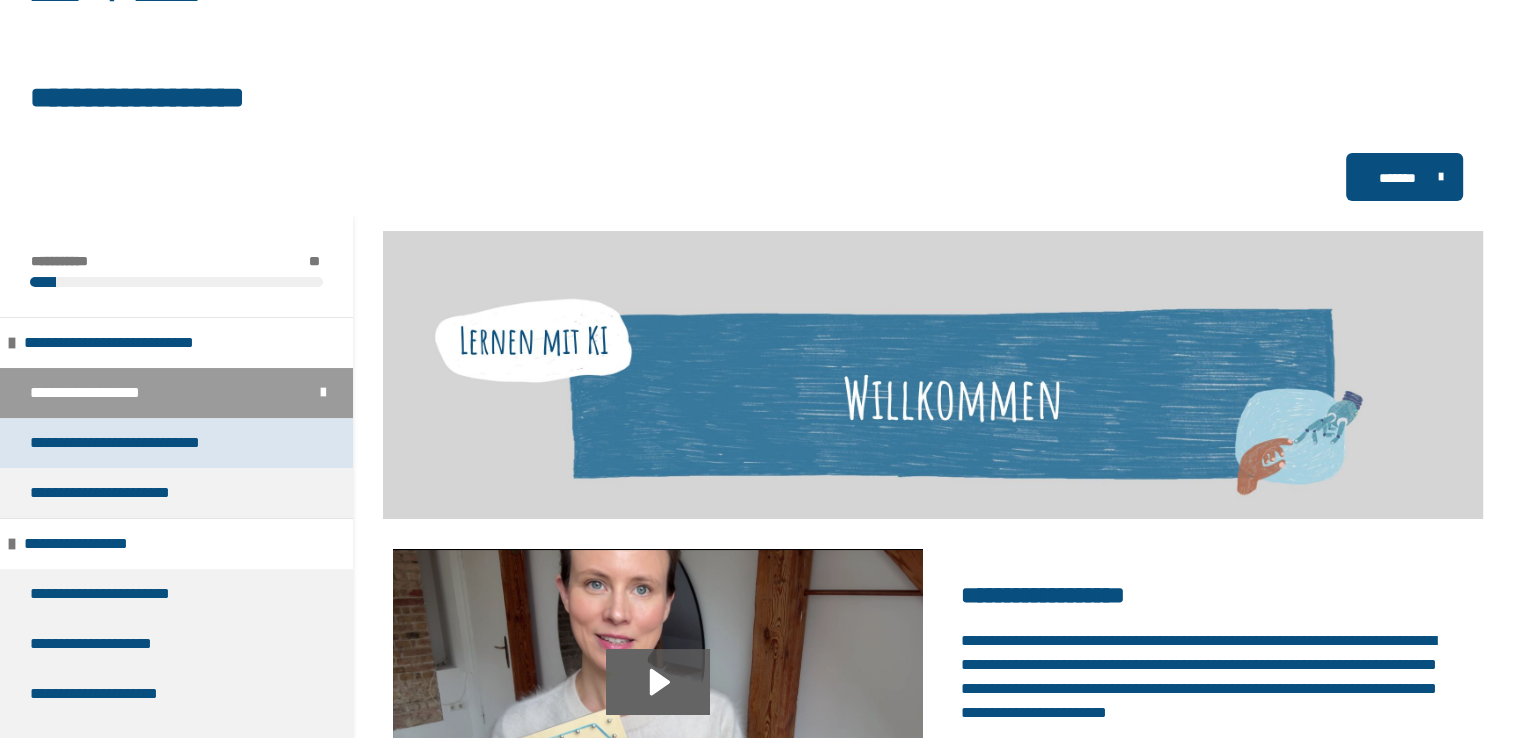 click on "**********" at bounding box center (126, 443) 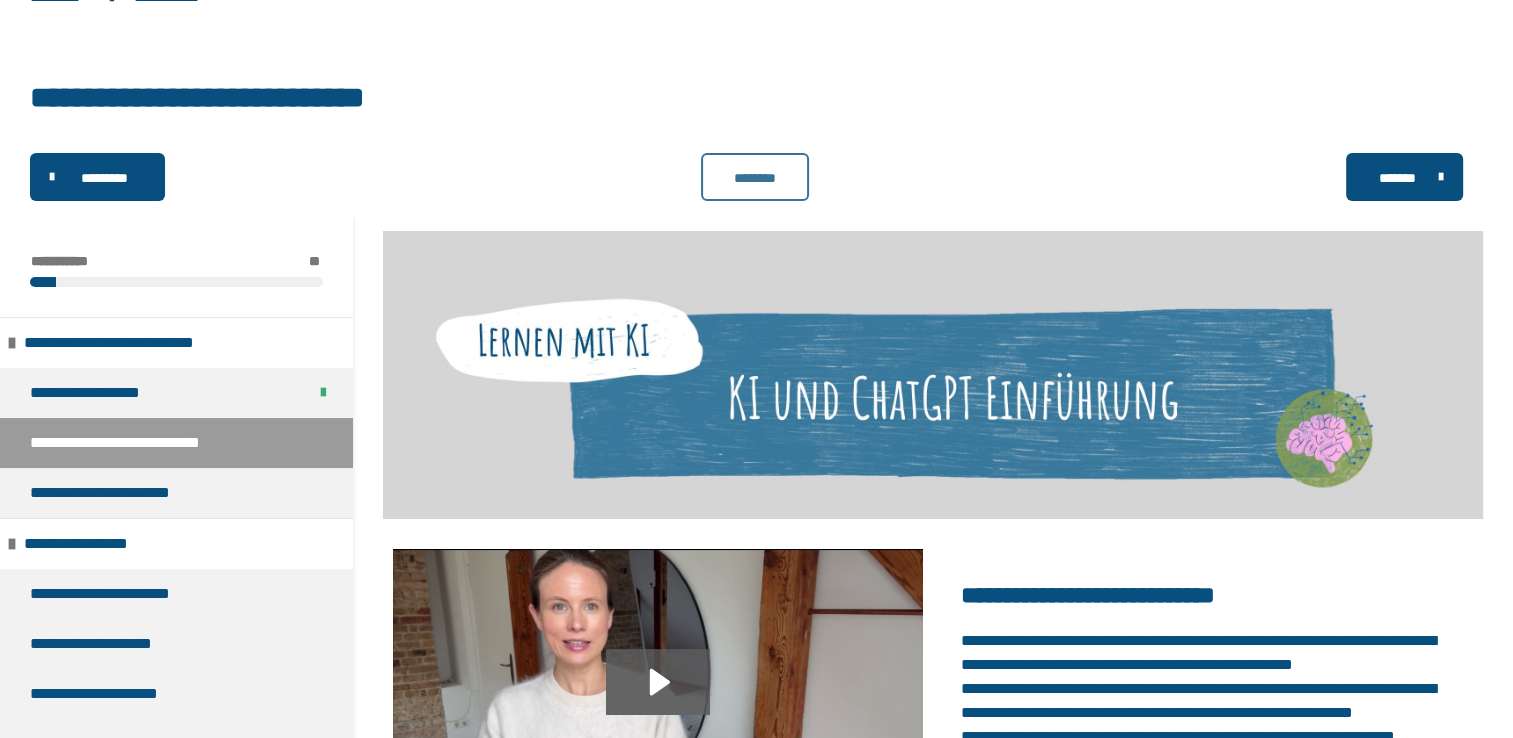 click on "********" at bounding box center (755, 177) 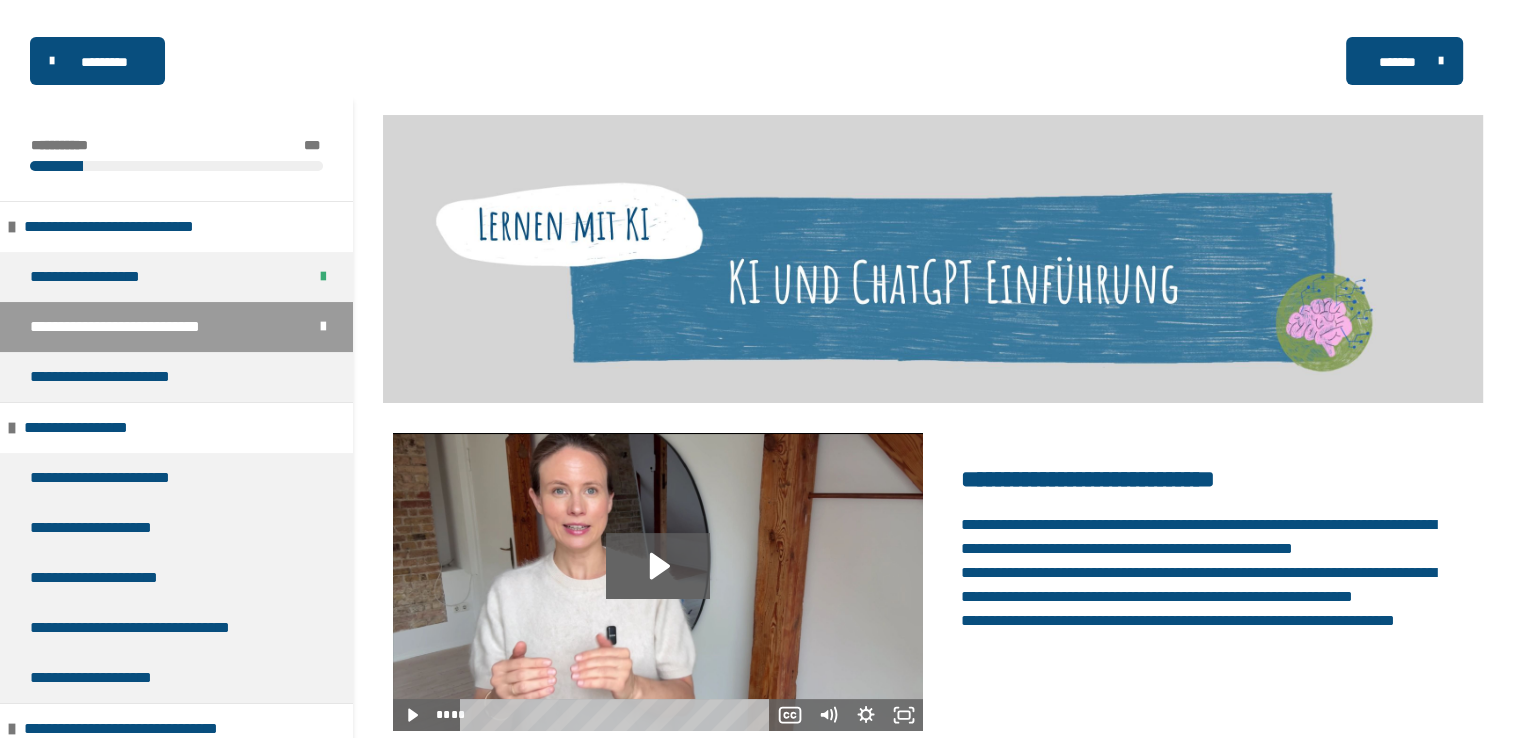 scroll, scrollTop: 172, scrollLeft: 0, axis: vertical 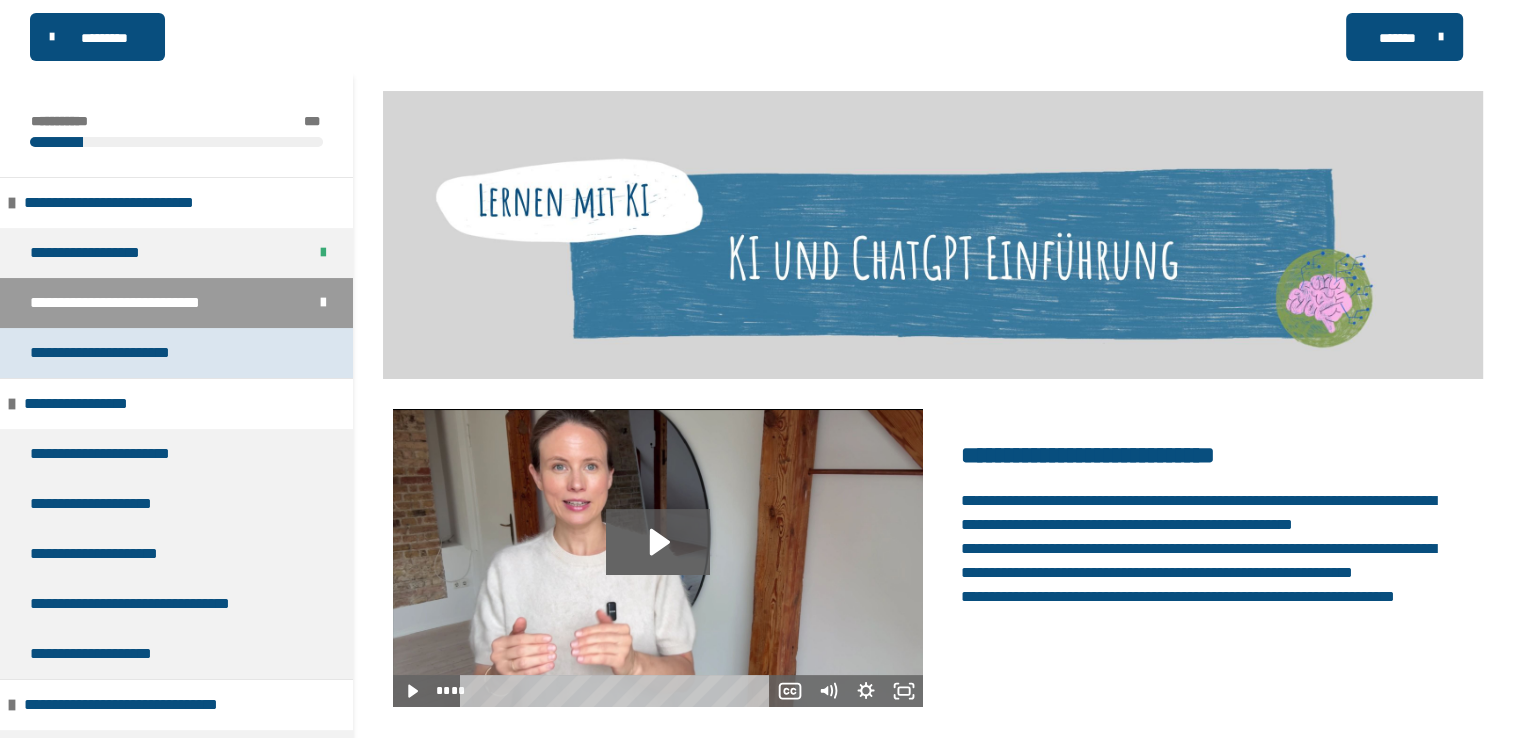 click on "**********" at bounding box center (176, 353) 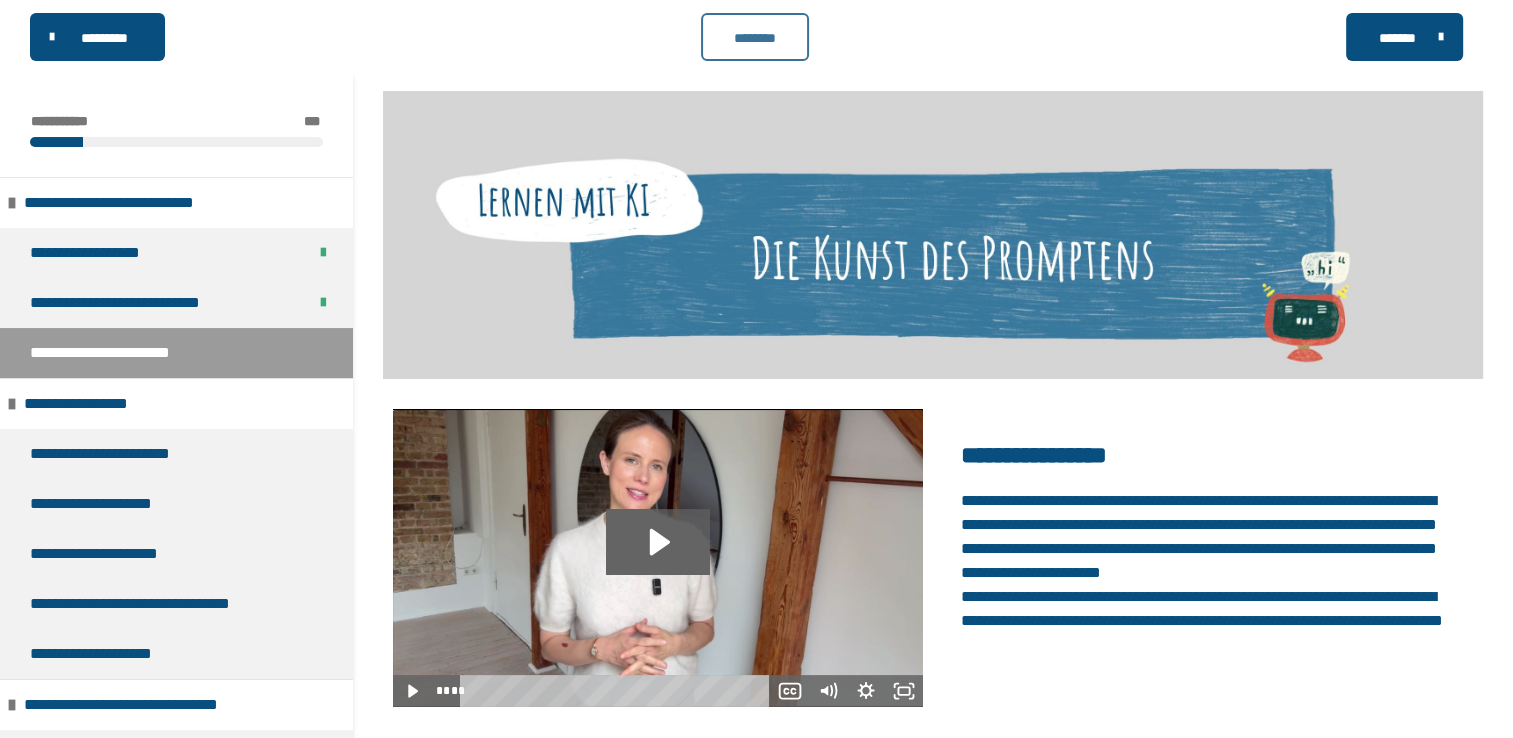 click on "********" at bounding box center [755, 38] 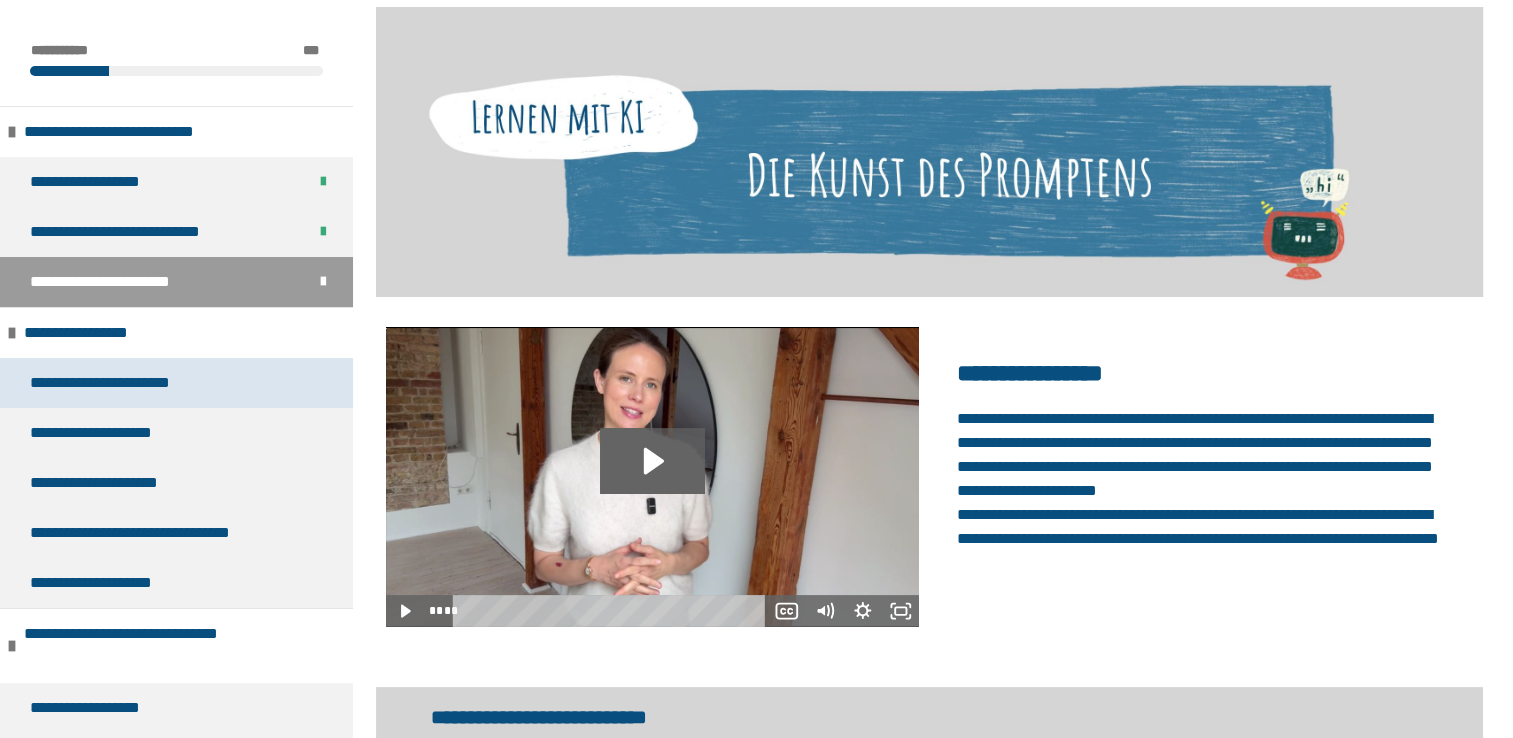 click on "**********" at bounding box center [176, 383] 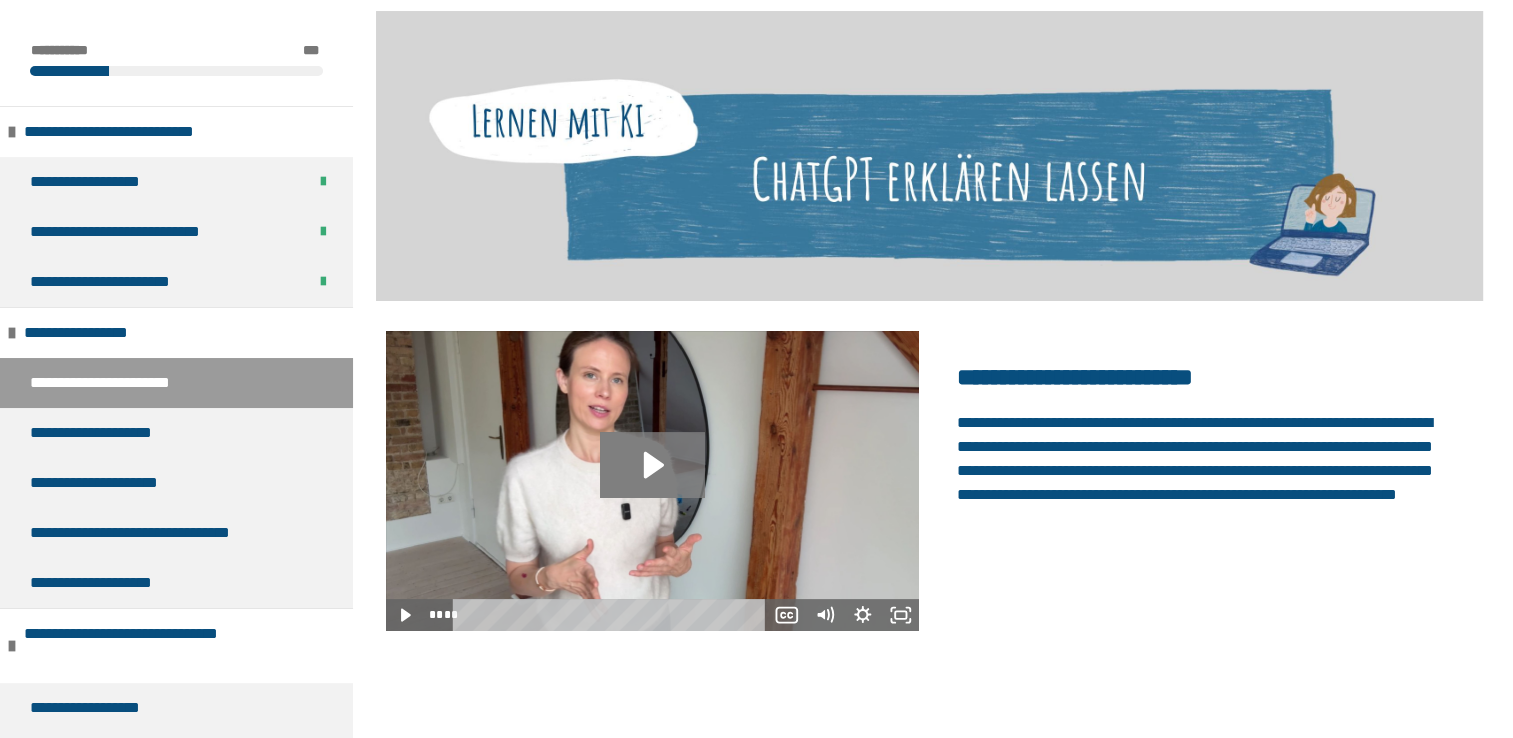 click 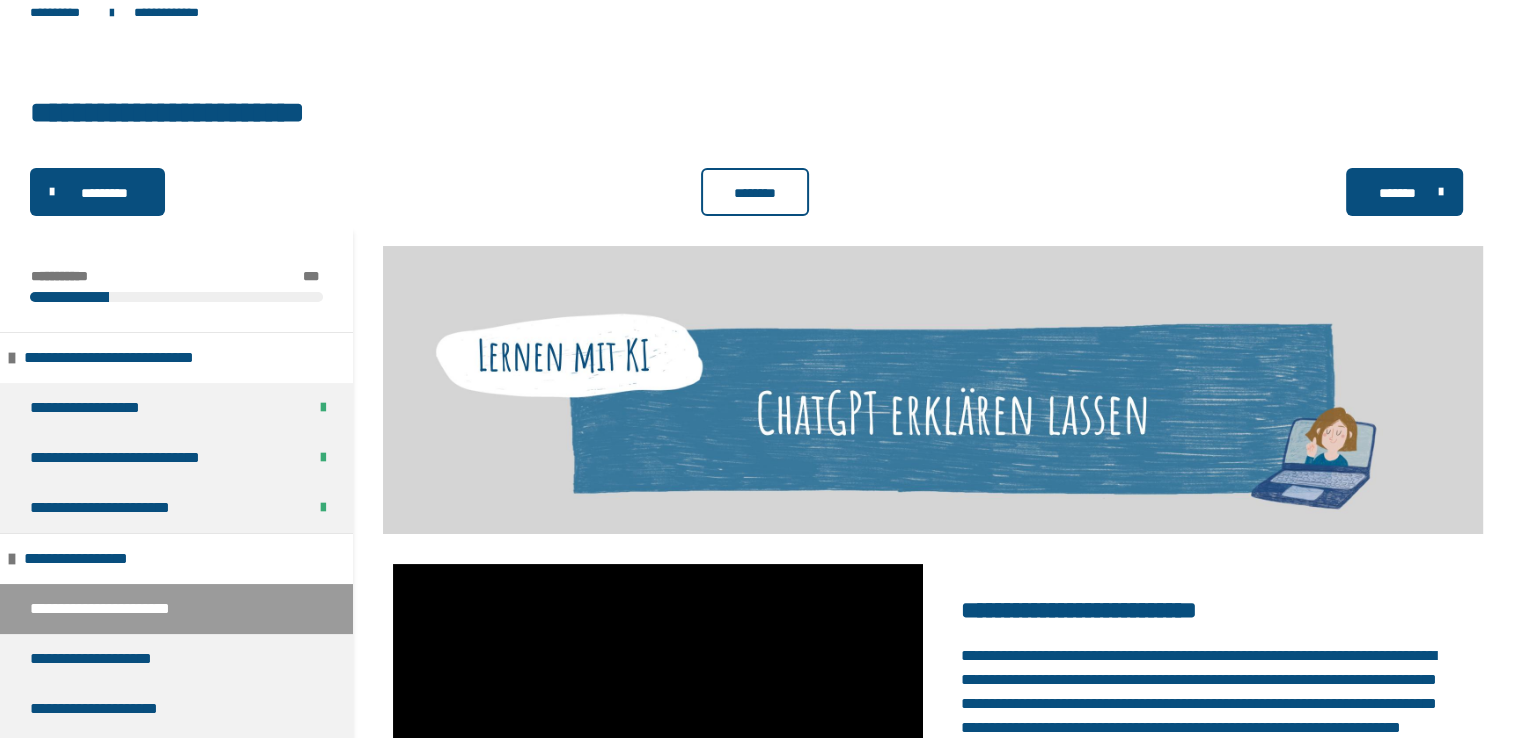 scroll, scrollTop: 0, scrollLeft: 0, axis: both 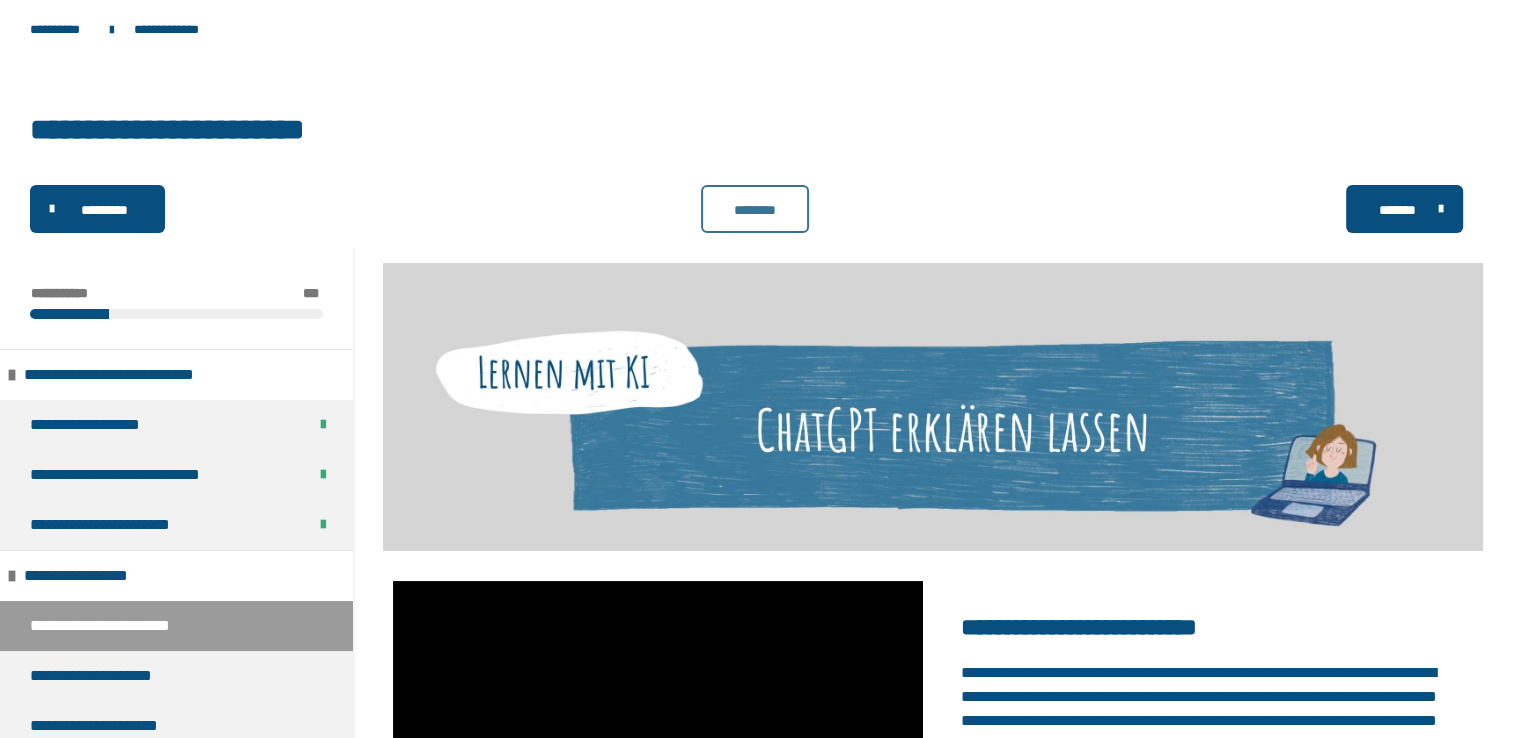 click on "********" at bounding box center [755, 210] 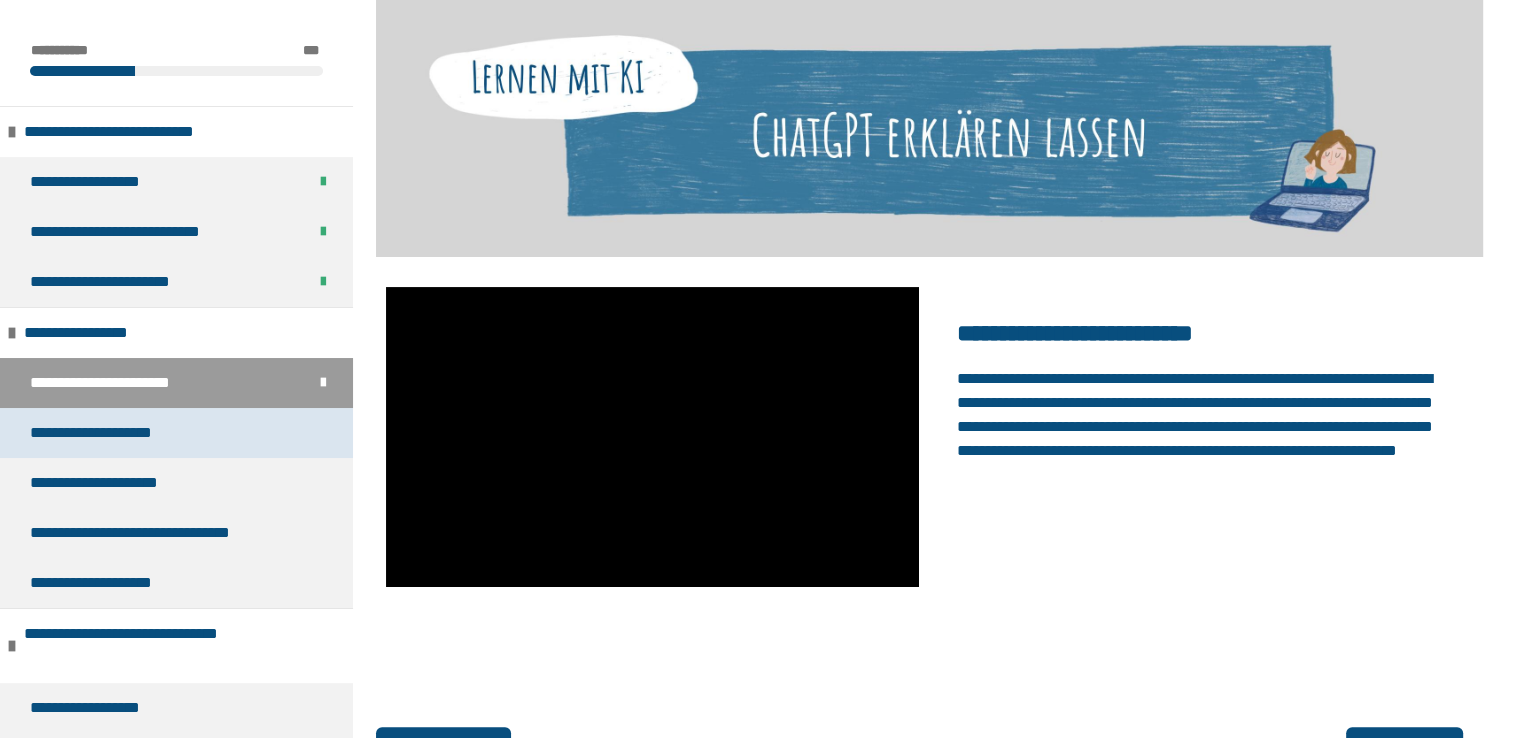 click on "**********" at bounding box center (176, 433) 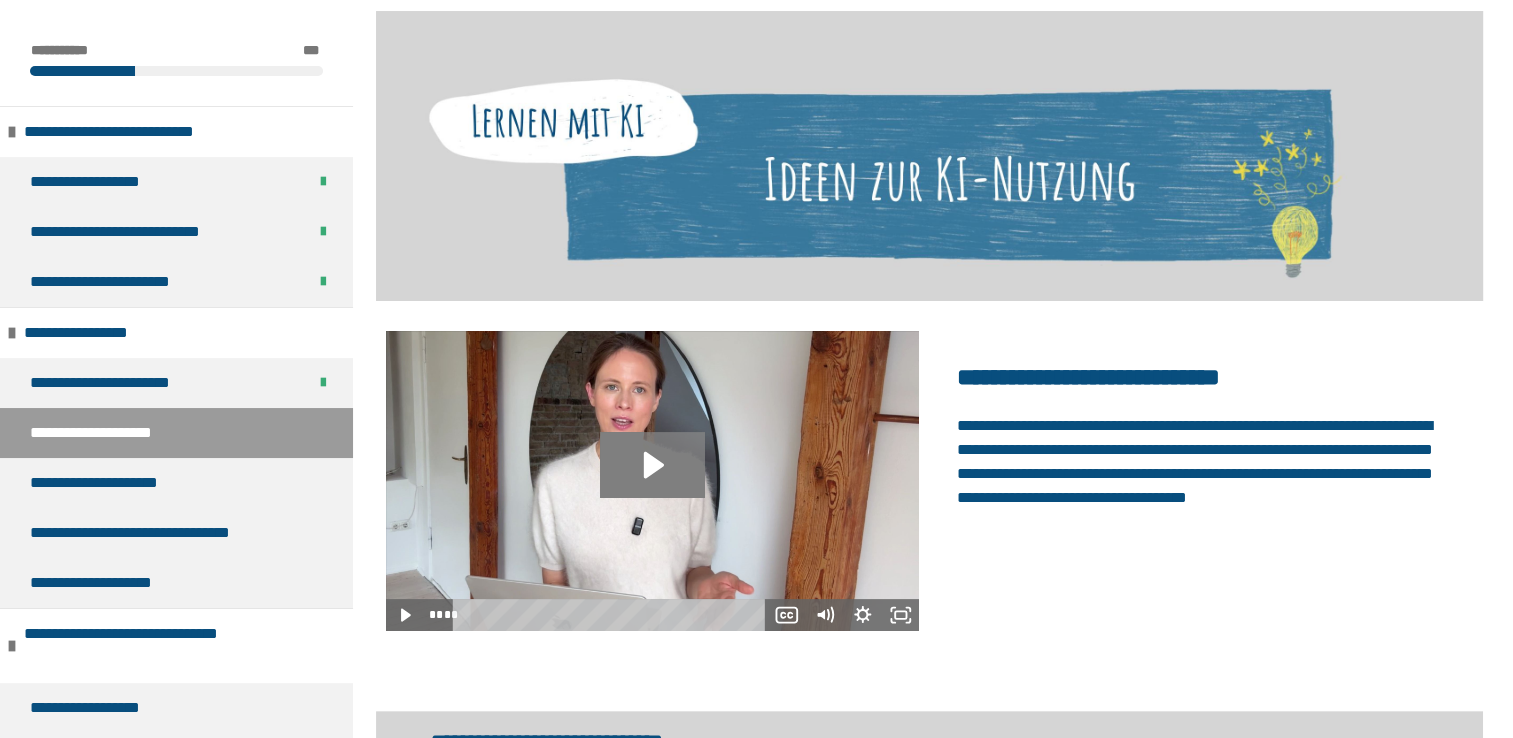 click 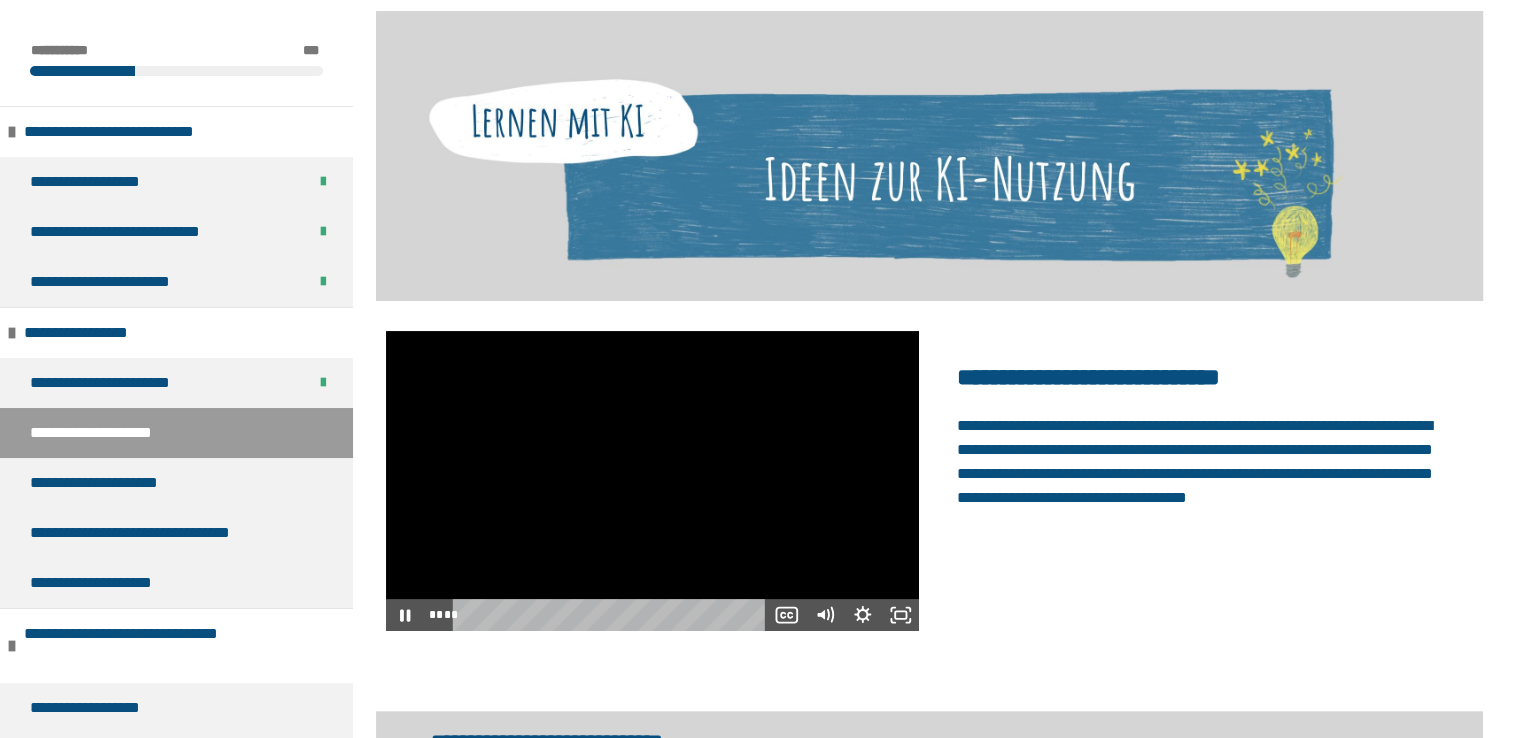 click at bounding box center (652, 481) 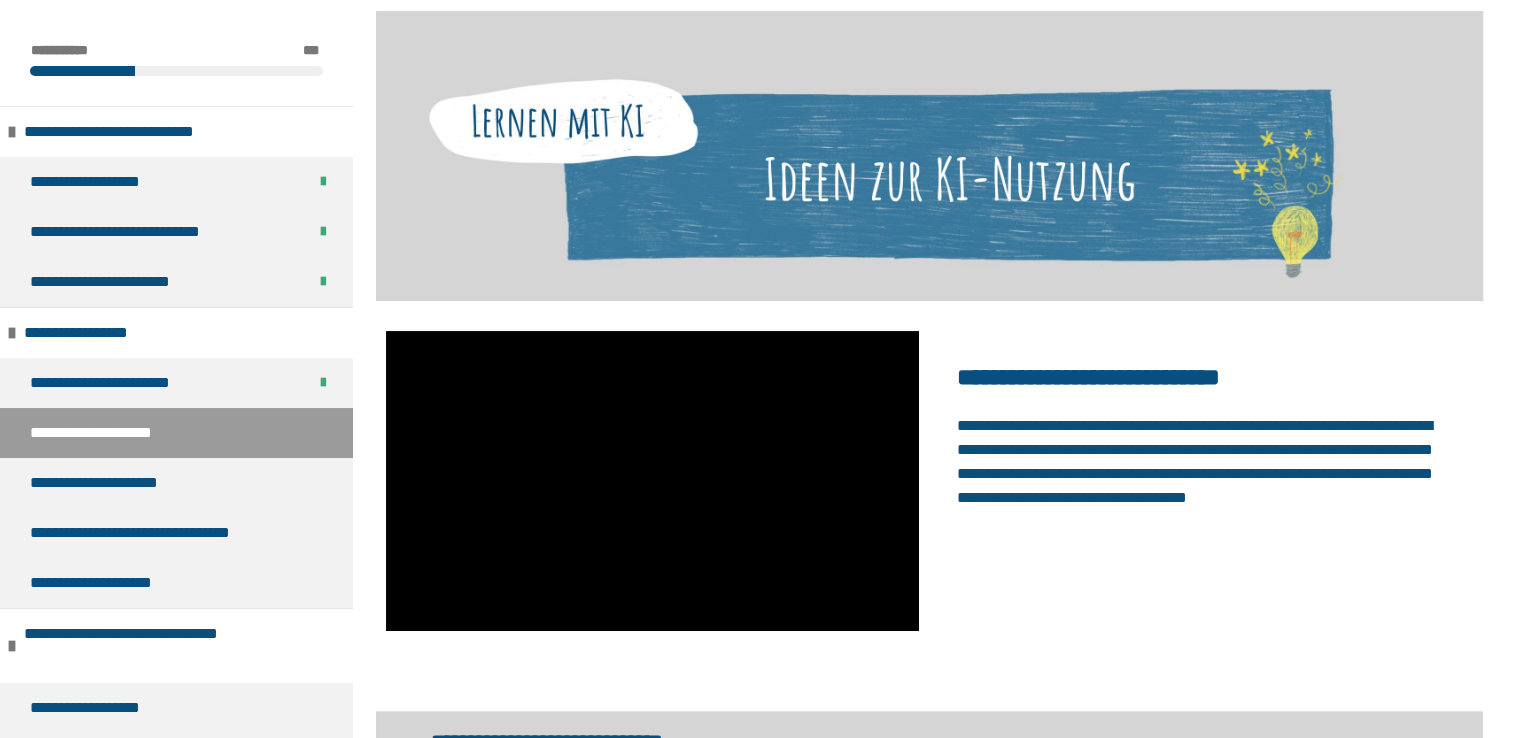 click on "**********" at bounding box center (1206, 481) 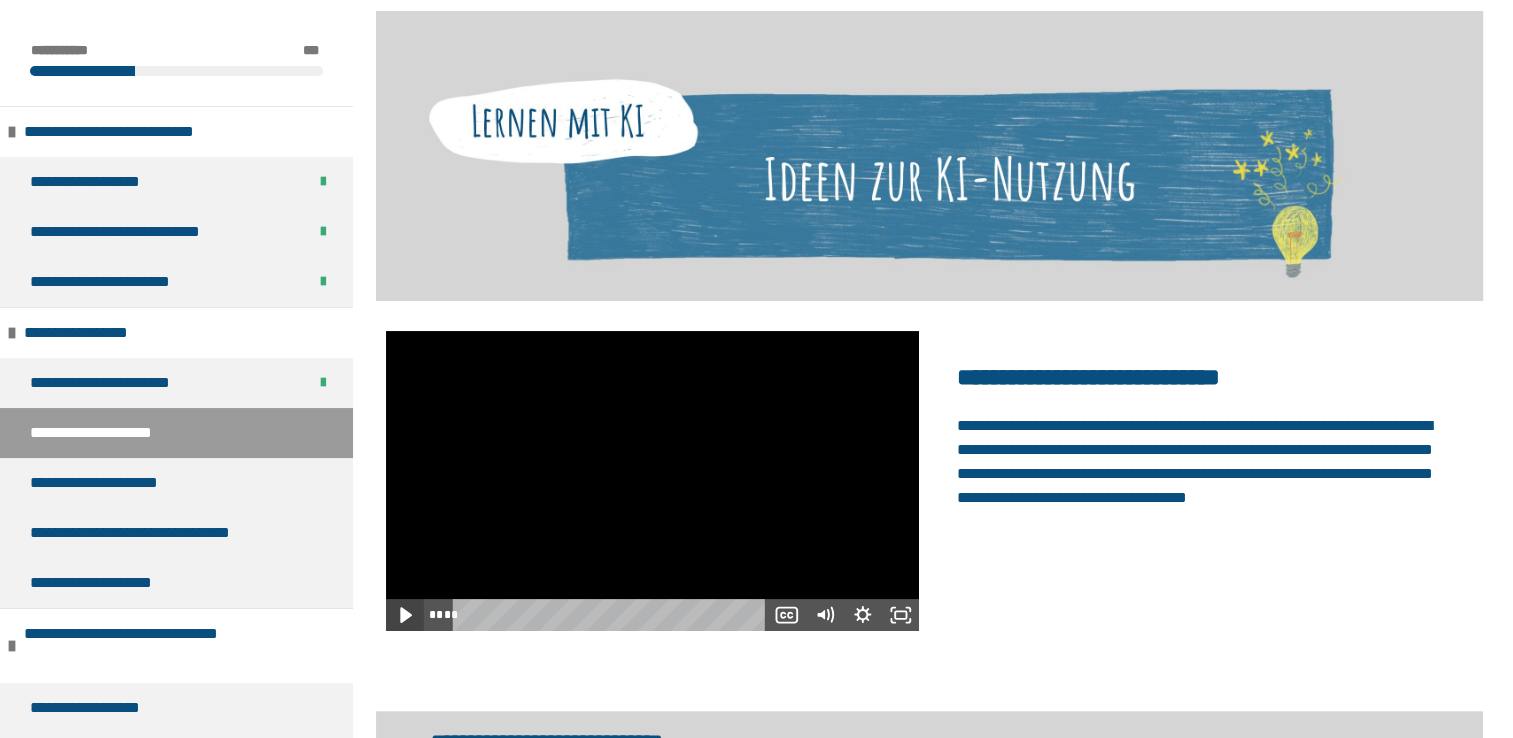 click 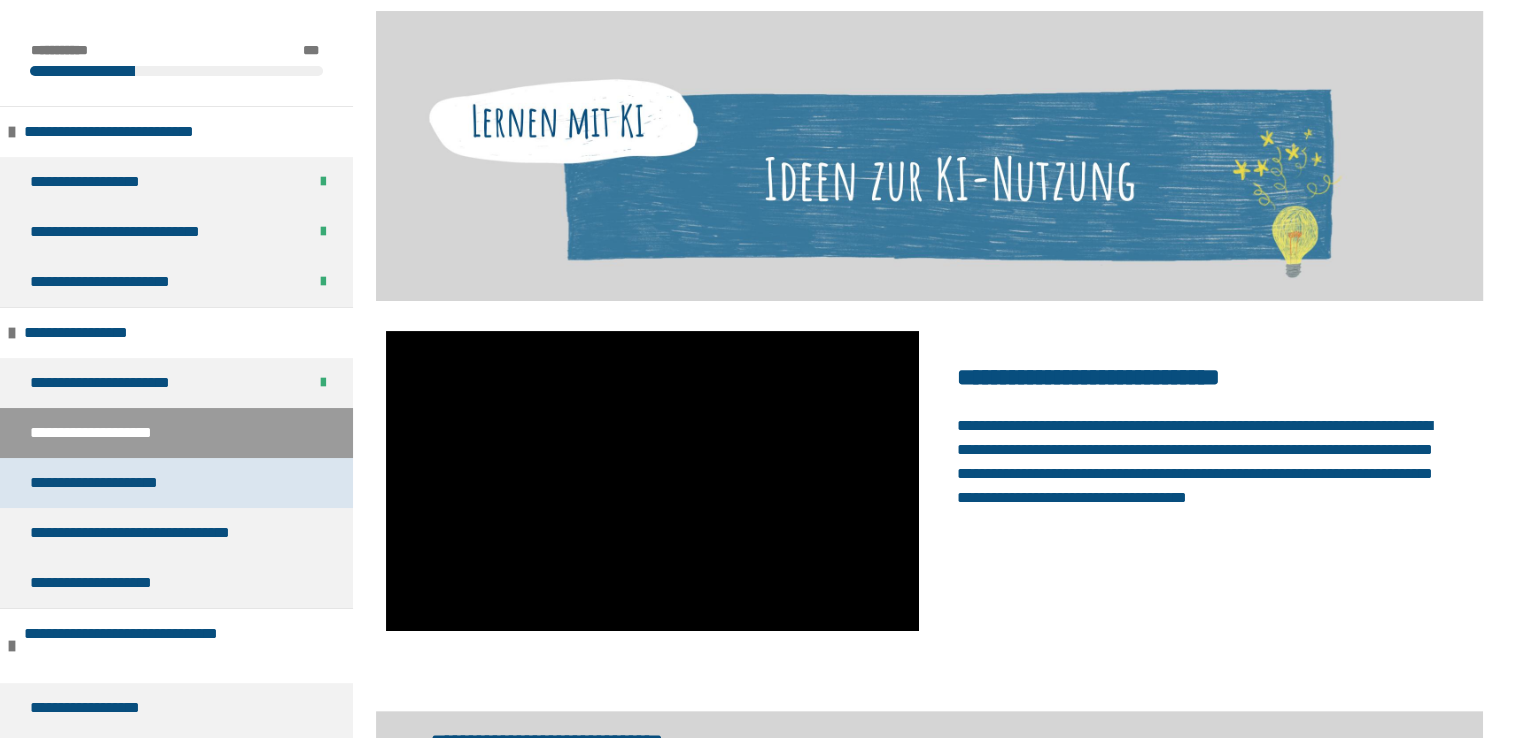 click on "**********" at bounding box center [102, 483] 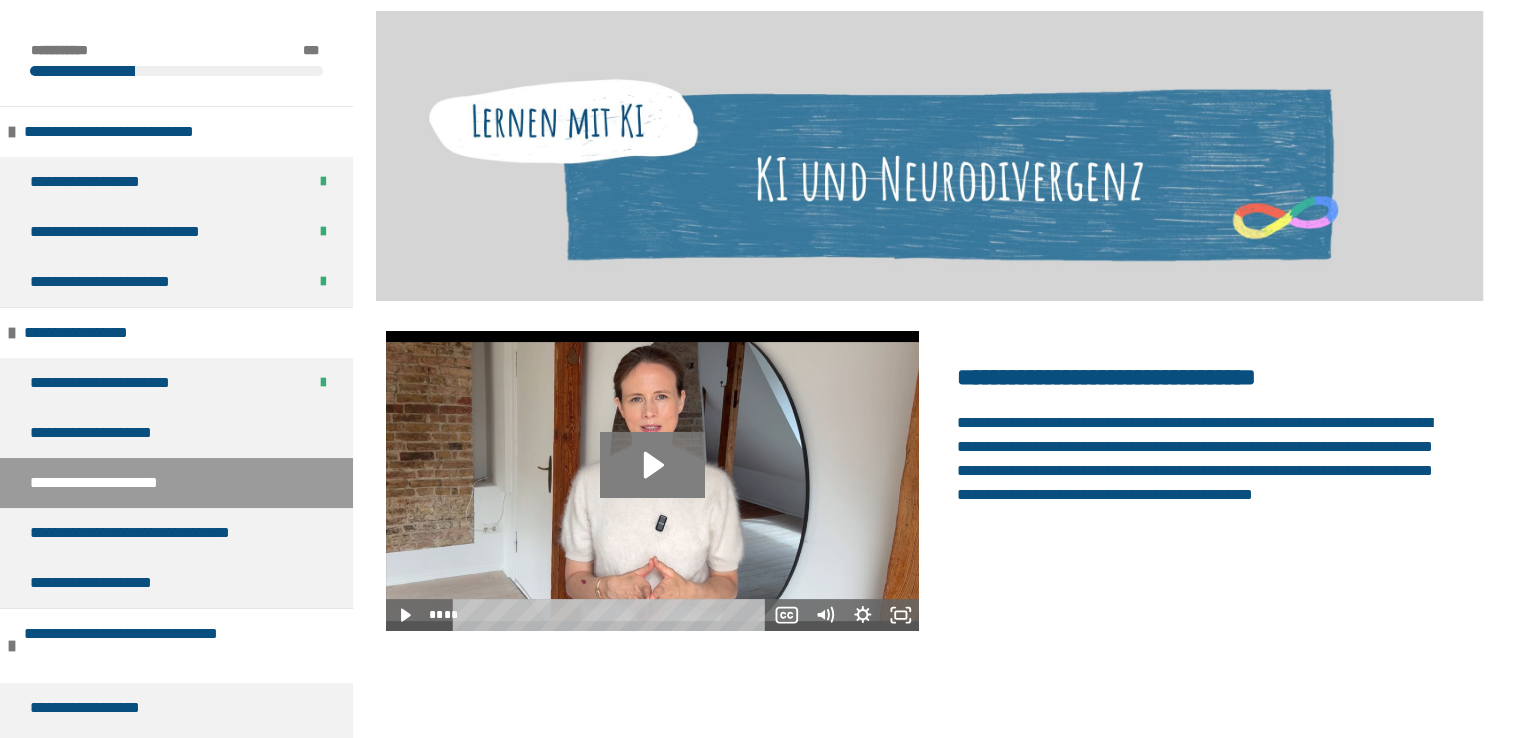 click 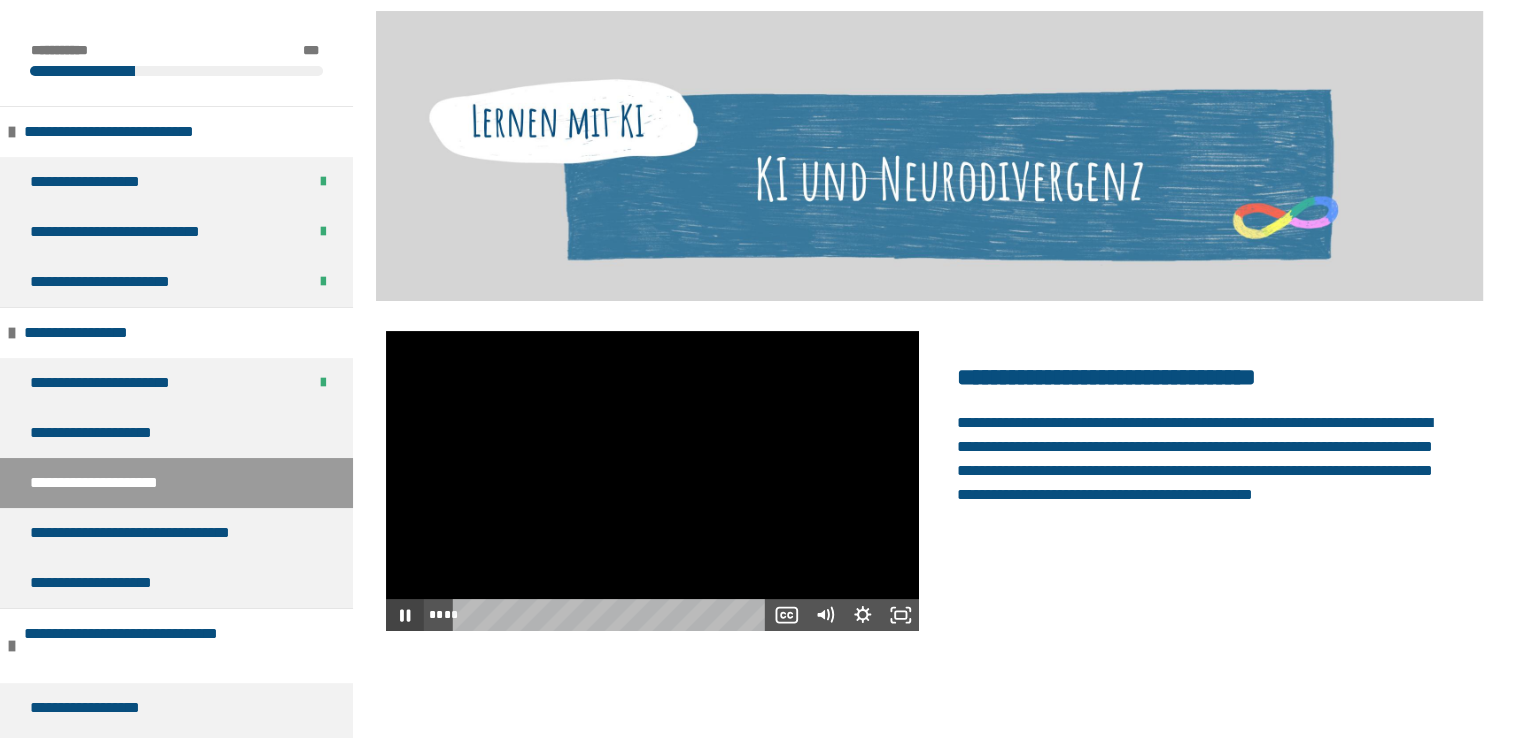 click 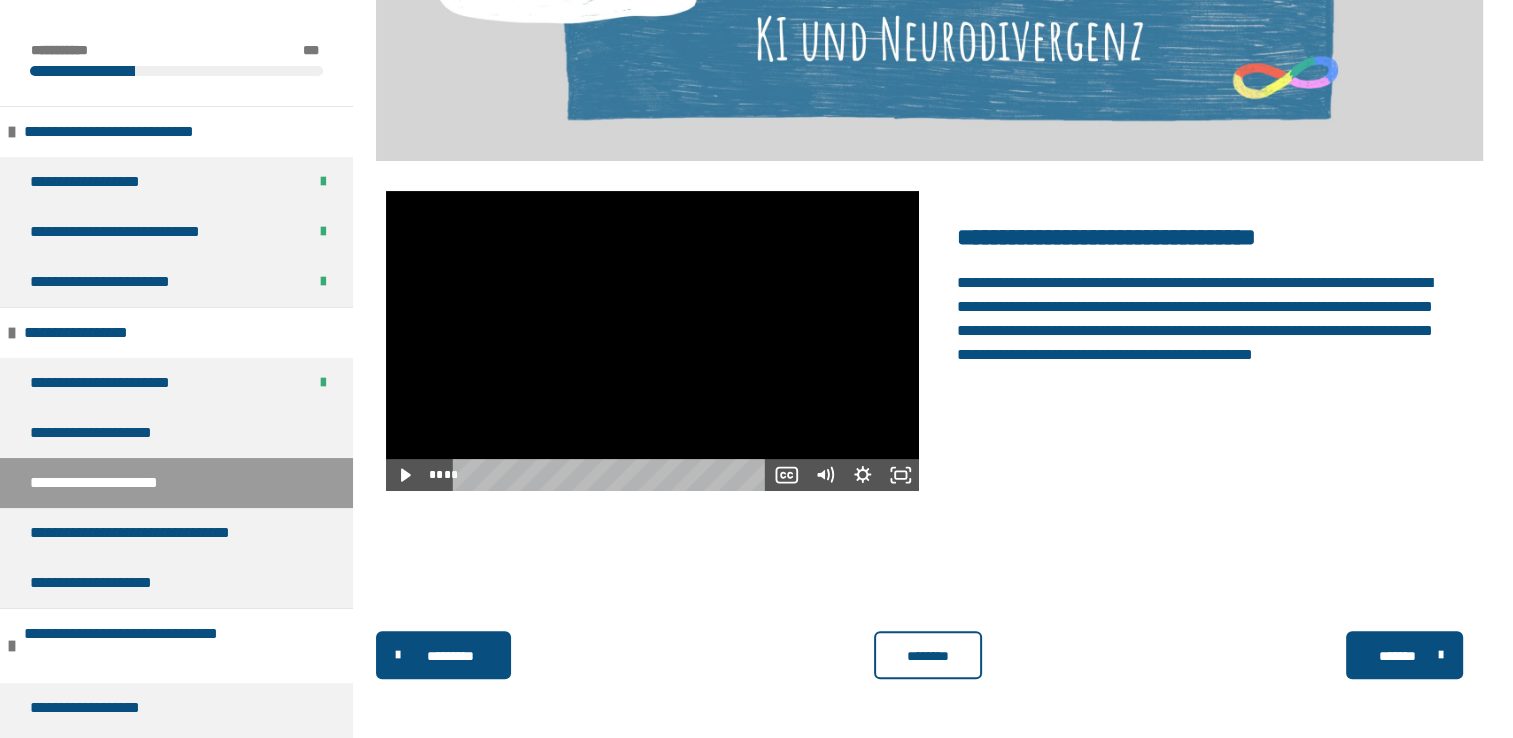 scroll, scrollTop: 392, scrollLeft: 0, axis: vertical 